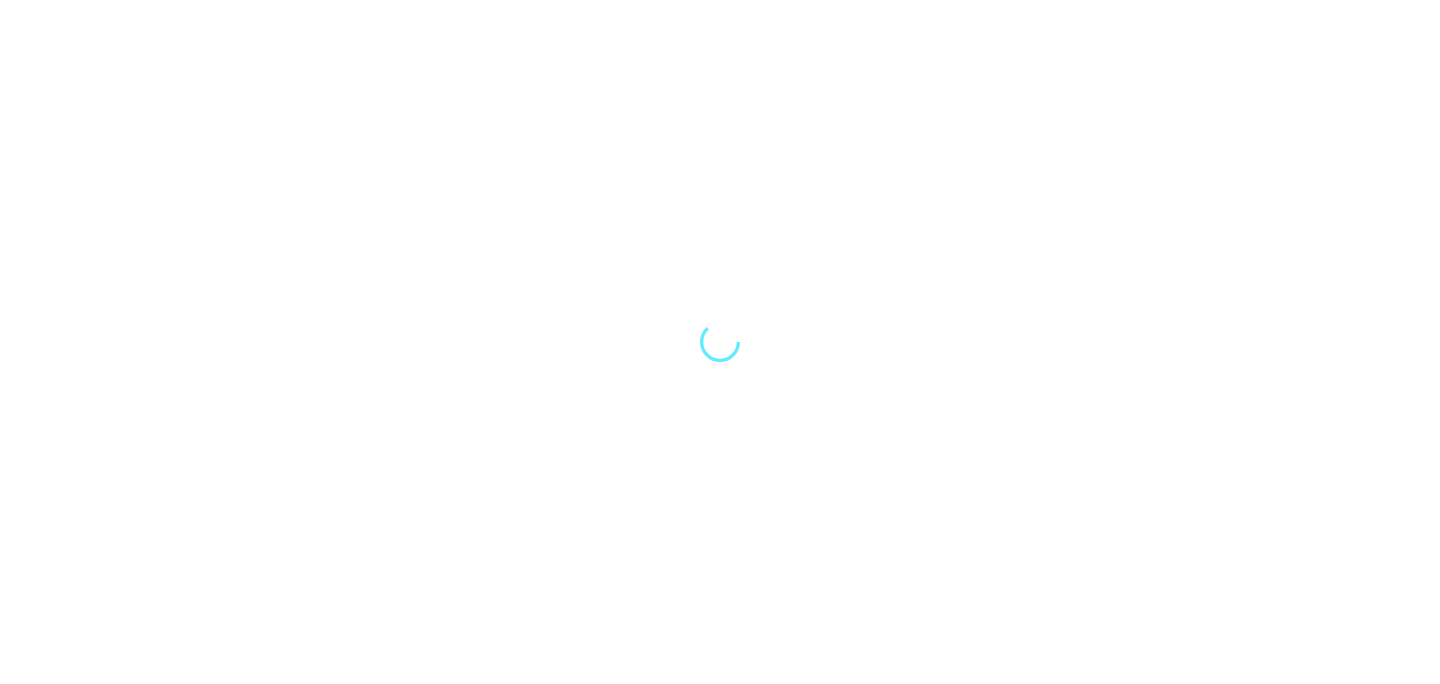 scroll, scrollTop: 0, scrollLeft: 0, axis: both 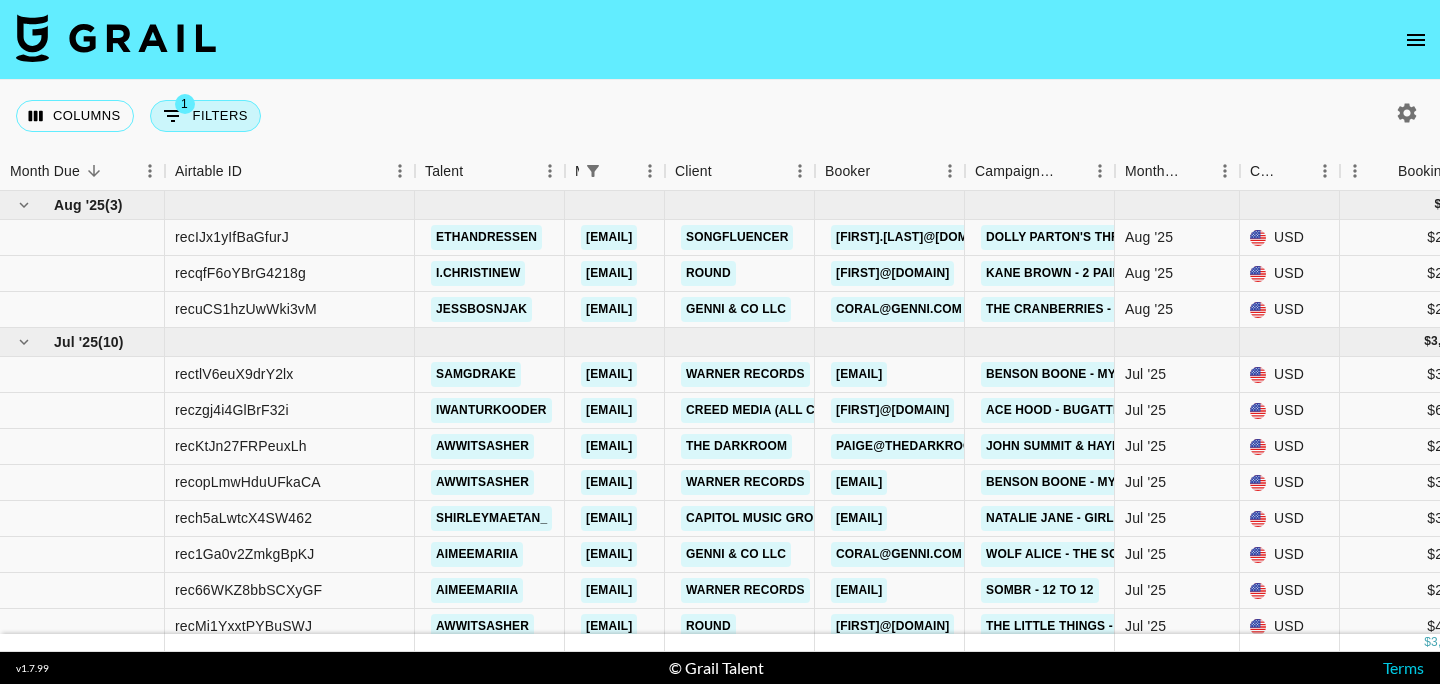 click on "1 Filters" at bounding box center (205, 116) 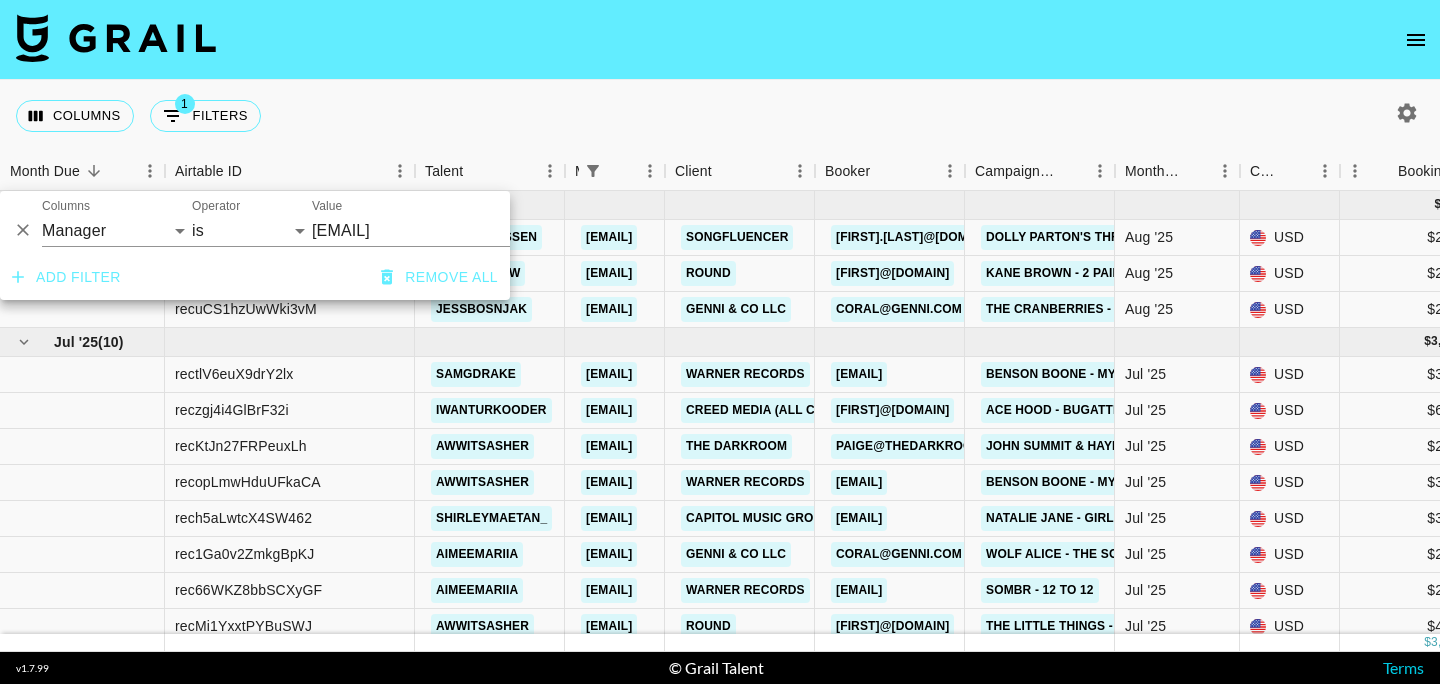 click on "Columns 1 Filters + Booking" at bounding box center [720, 116] 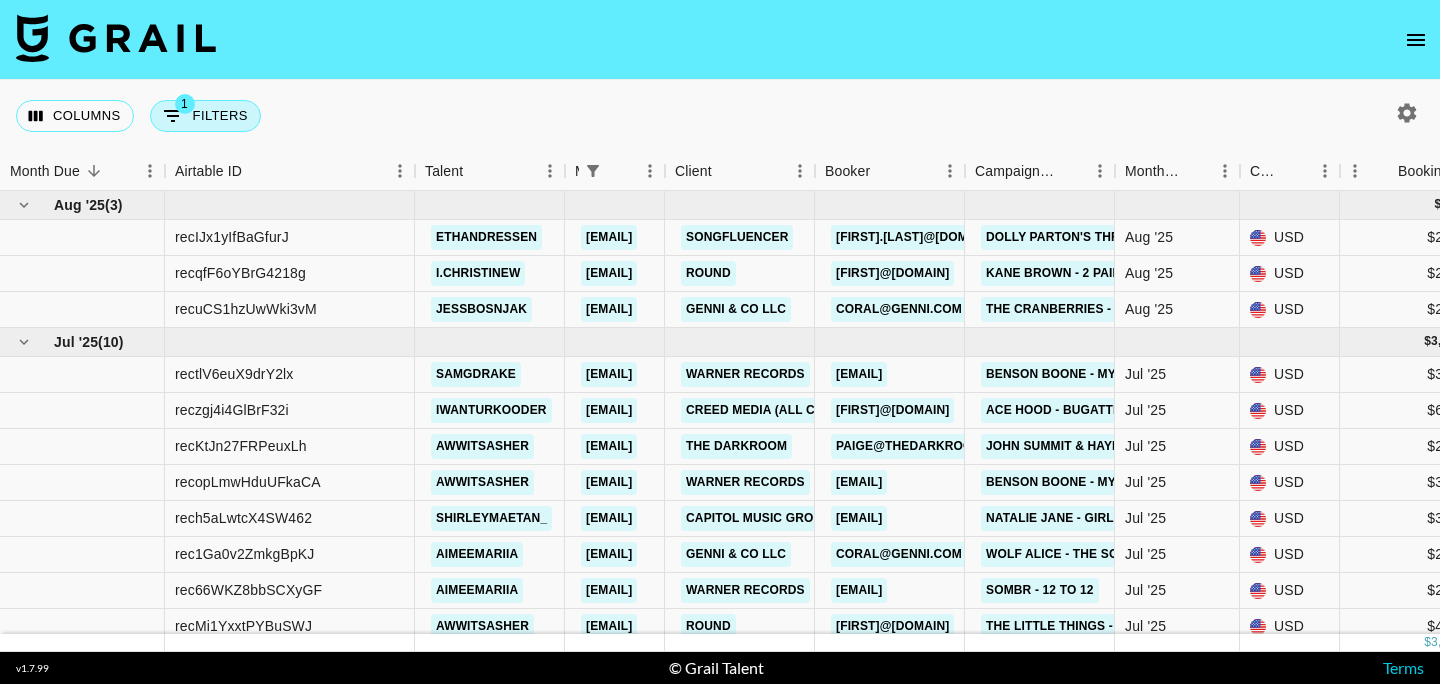 click on "1 Filters" at bounding box center (205, 116) 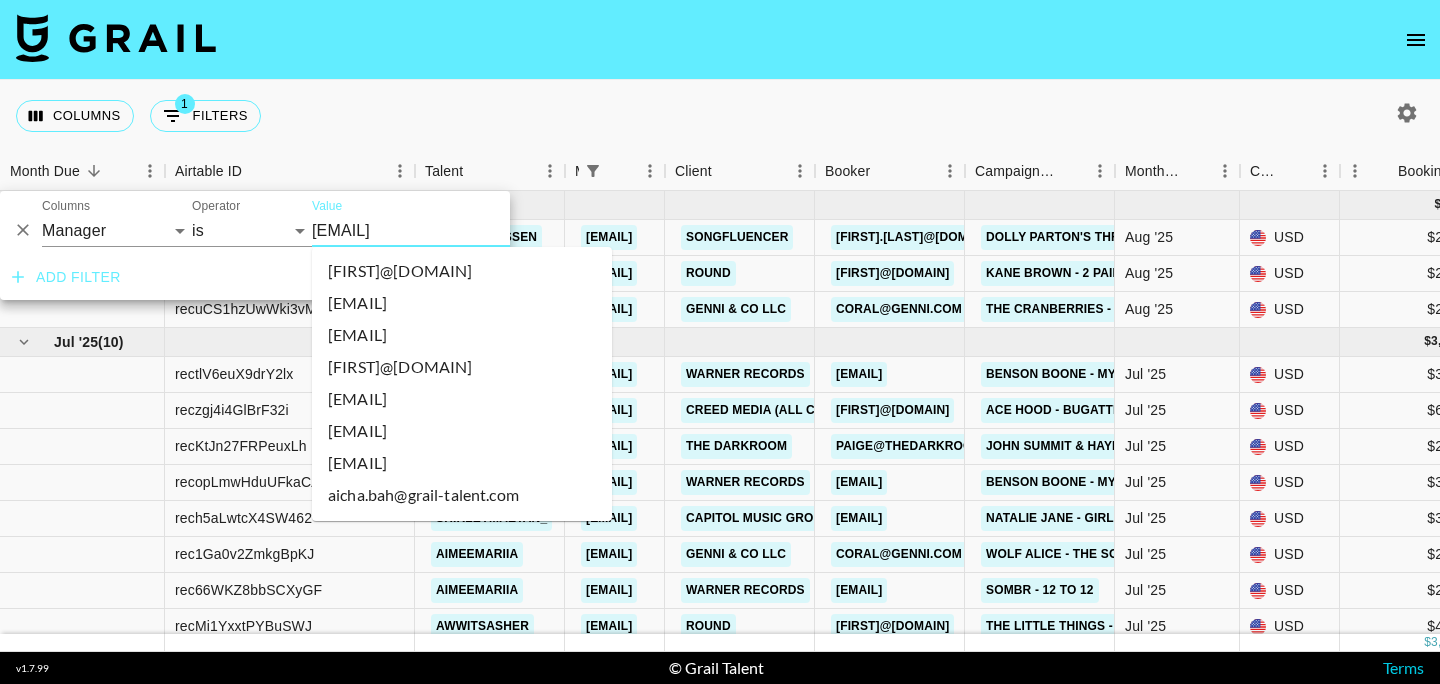 click on "[EMAIL]" at bounding box center [434, 230] 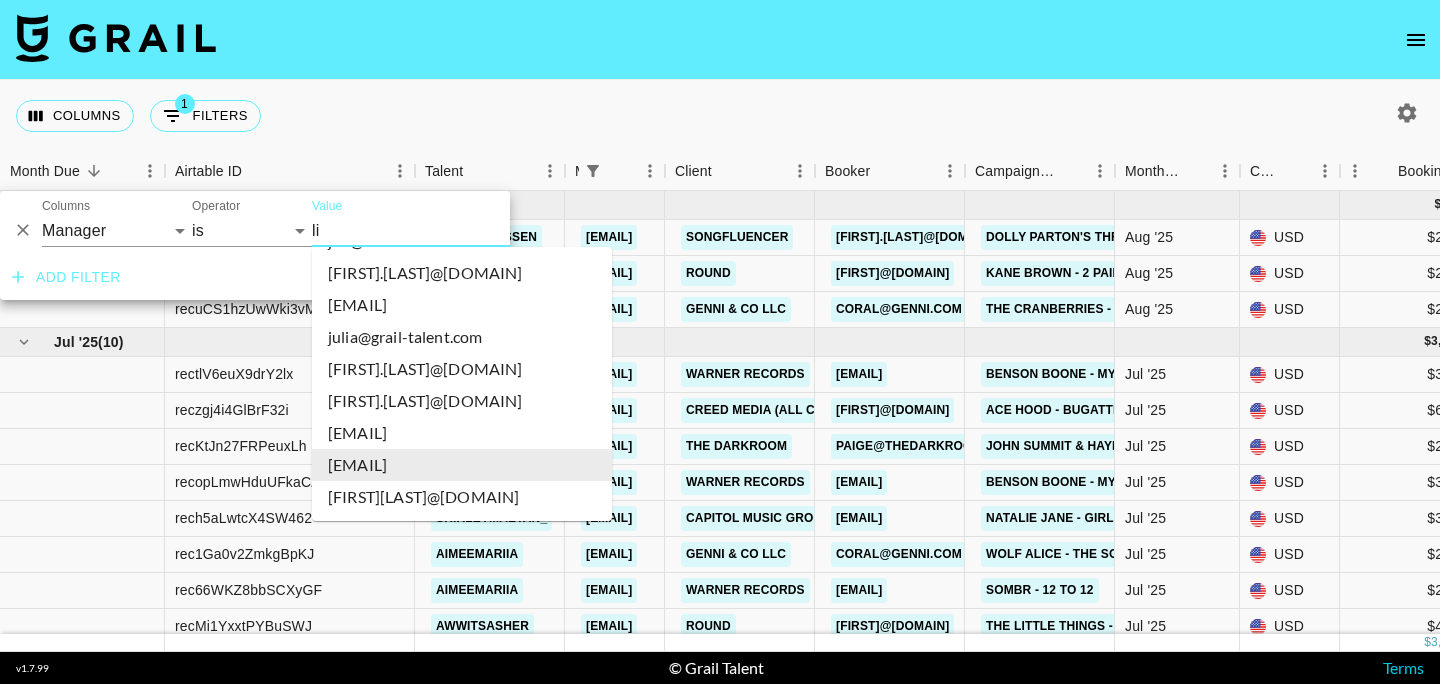 scroll, scrollTop: 0, scrollLeft: 0, axis: both 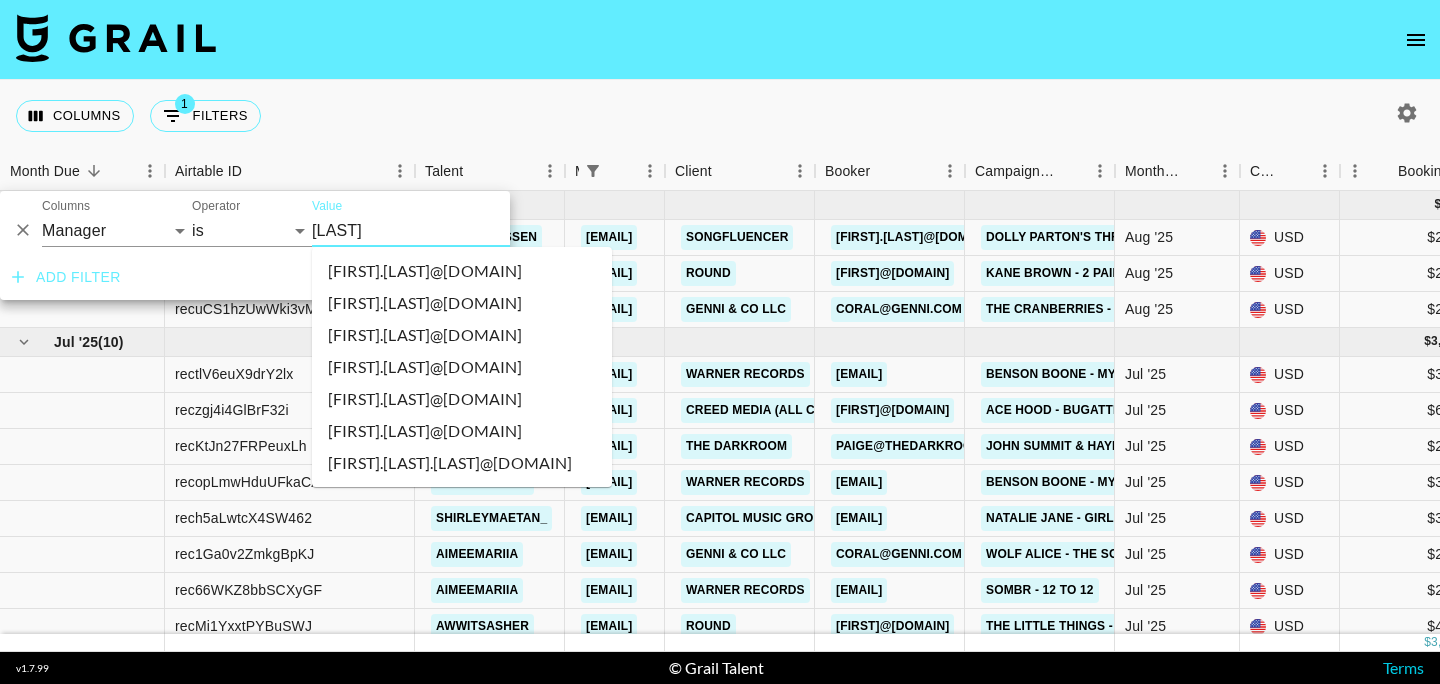 type on "linh" 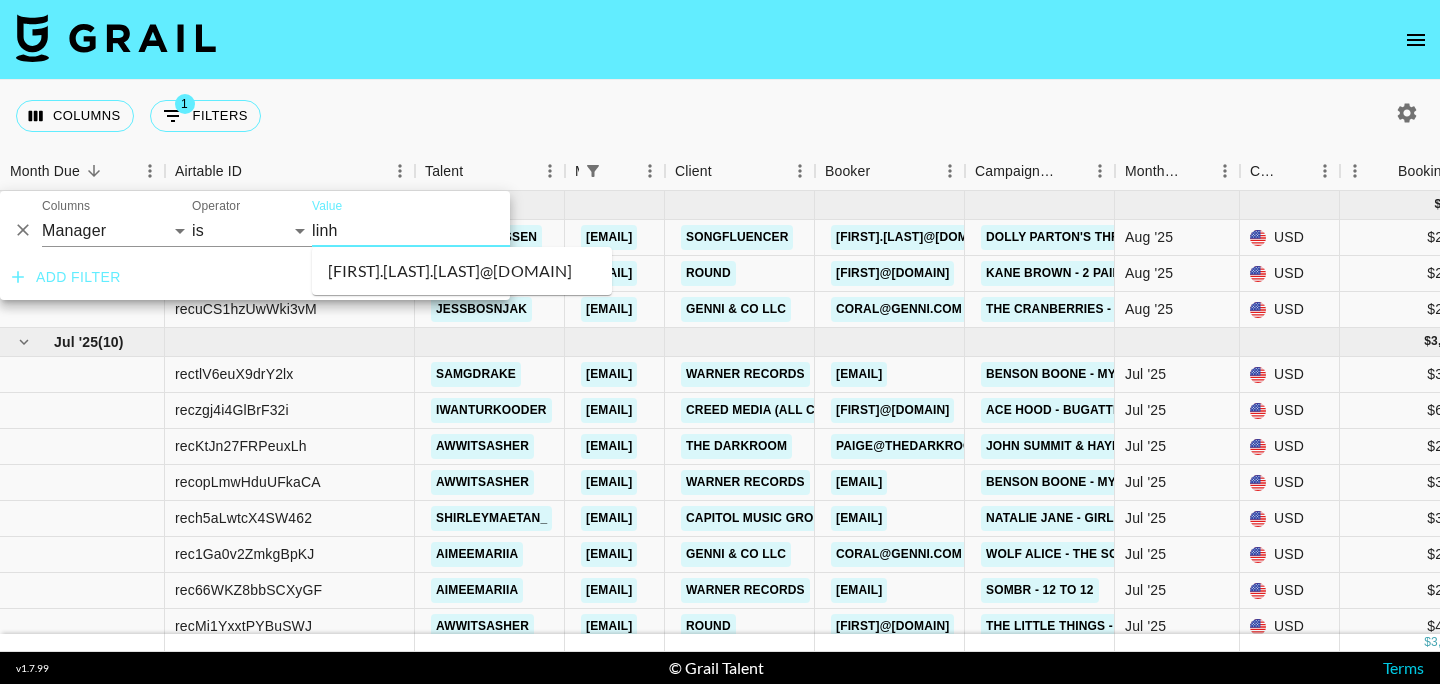 click on "[FIRST].[LAST].[LAST]@[DOMAIN]" at bounding box center [462, 271] 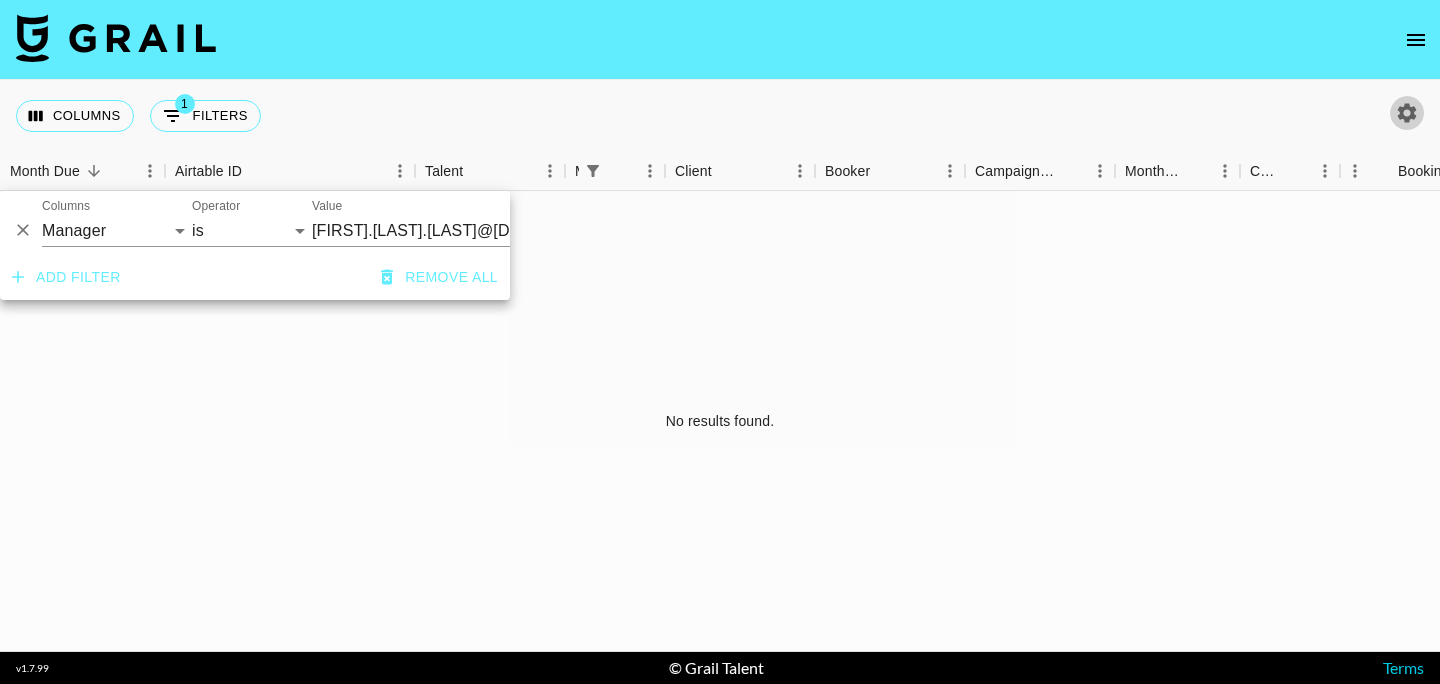 click 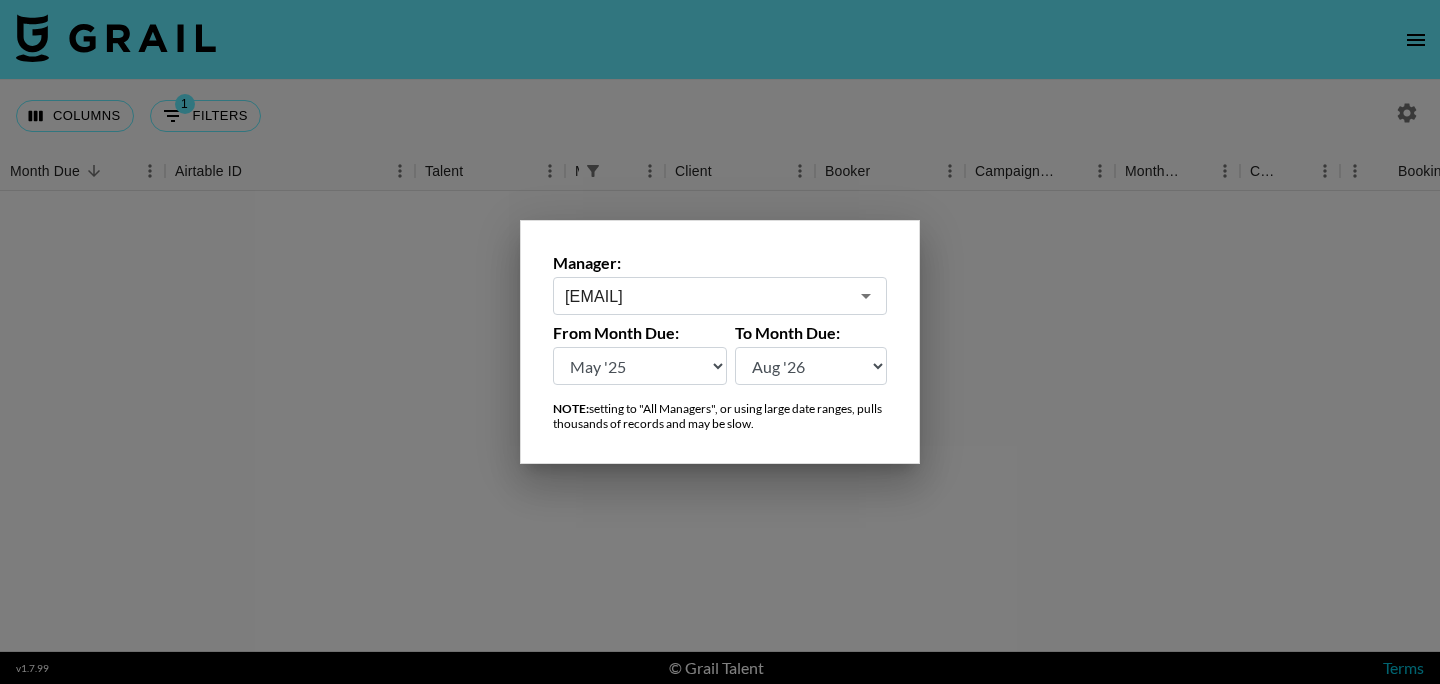 click on "[EMAIL]" at bounding box center (706, 296) 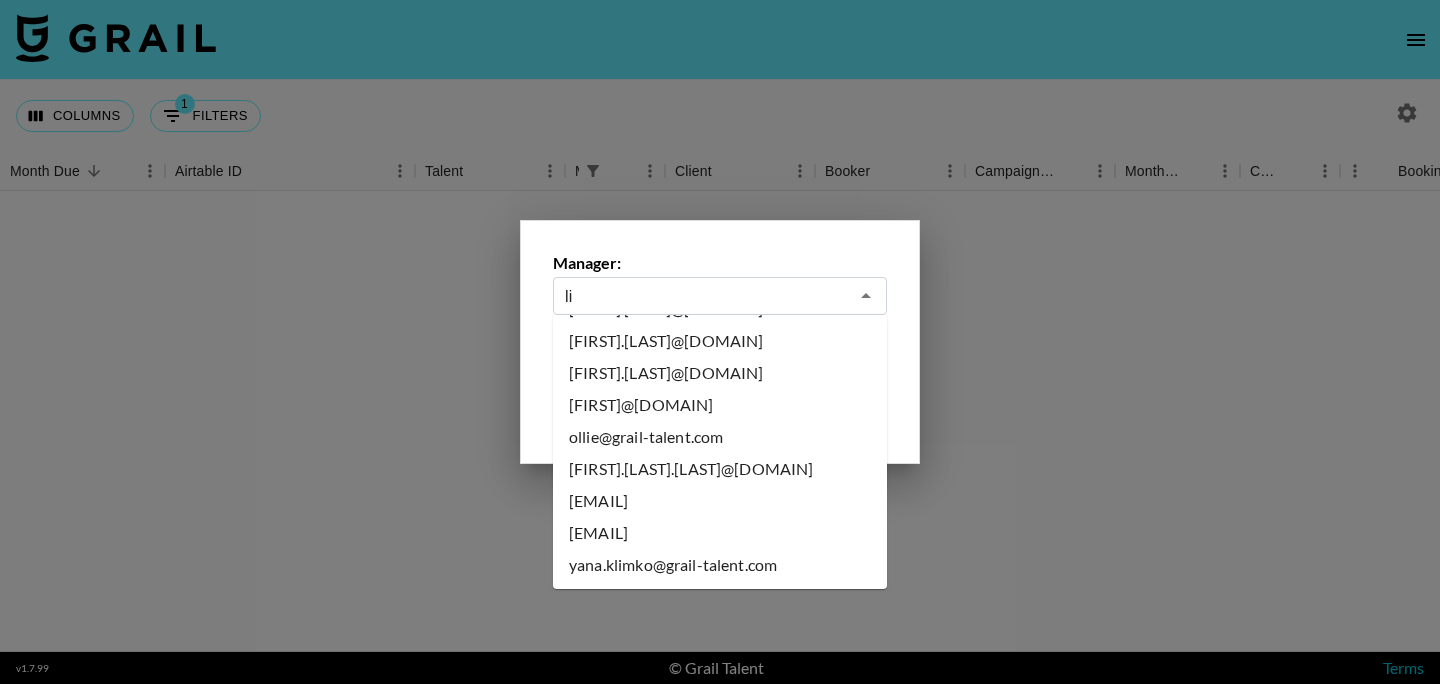 scroll, scrollTop: 0, scrollLeft: 0, axis: both 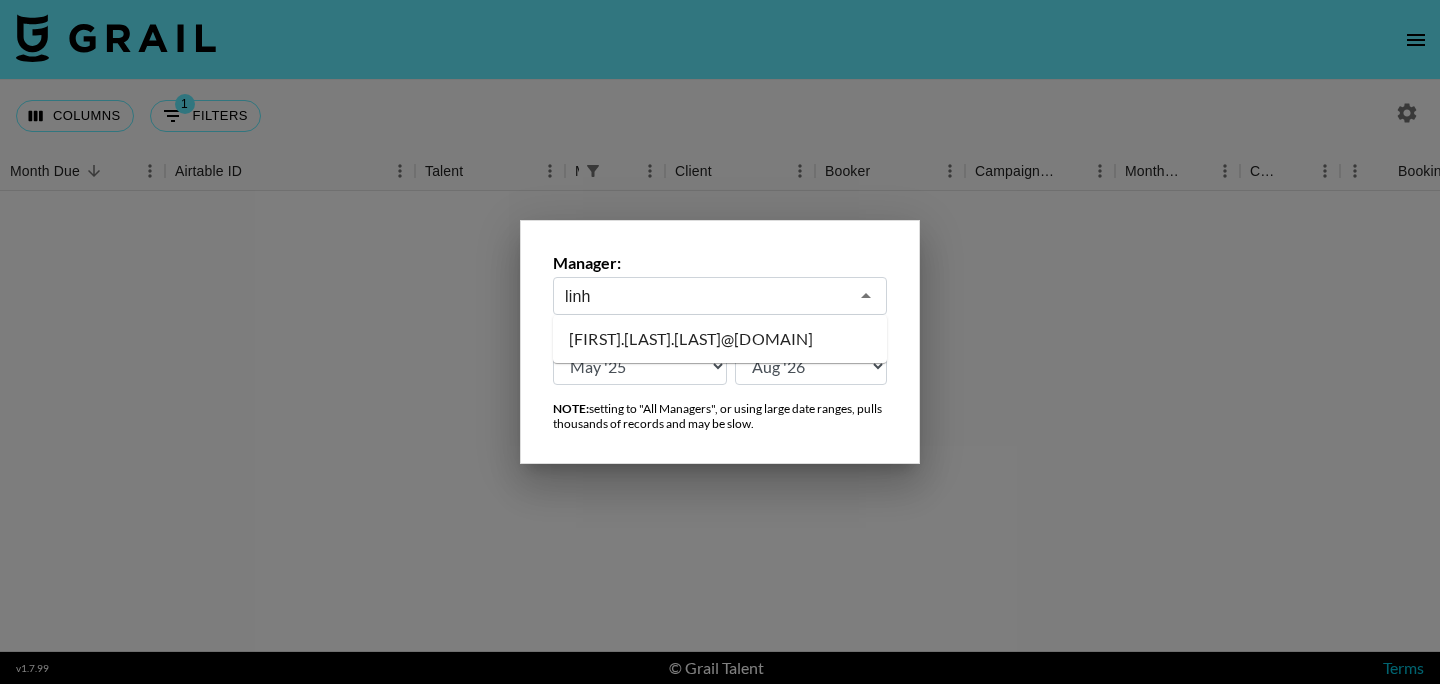 click on "[FIRST].[LAST].[LAST]@[DOMAIN]" at bounding box center [720, 339] 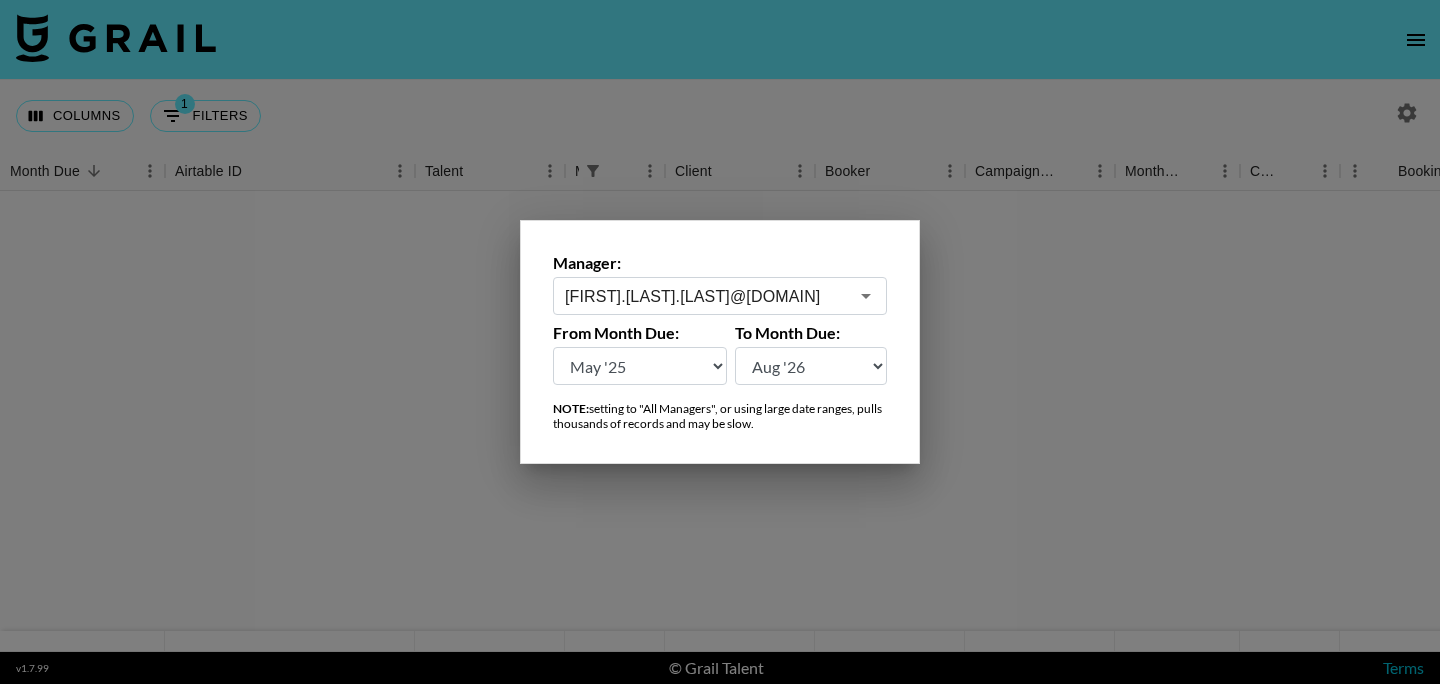 type on "[FIRST].[LAST].[LAST]@[DOMAIN]" 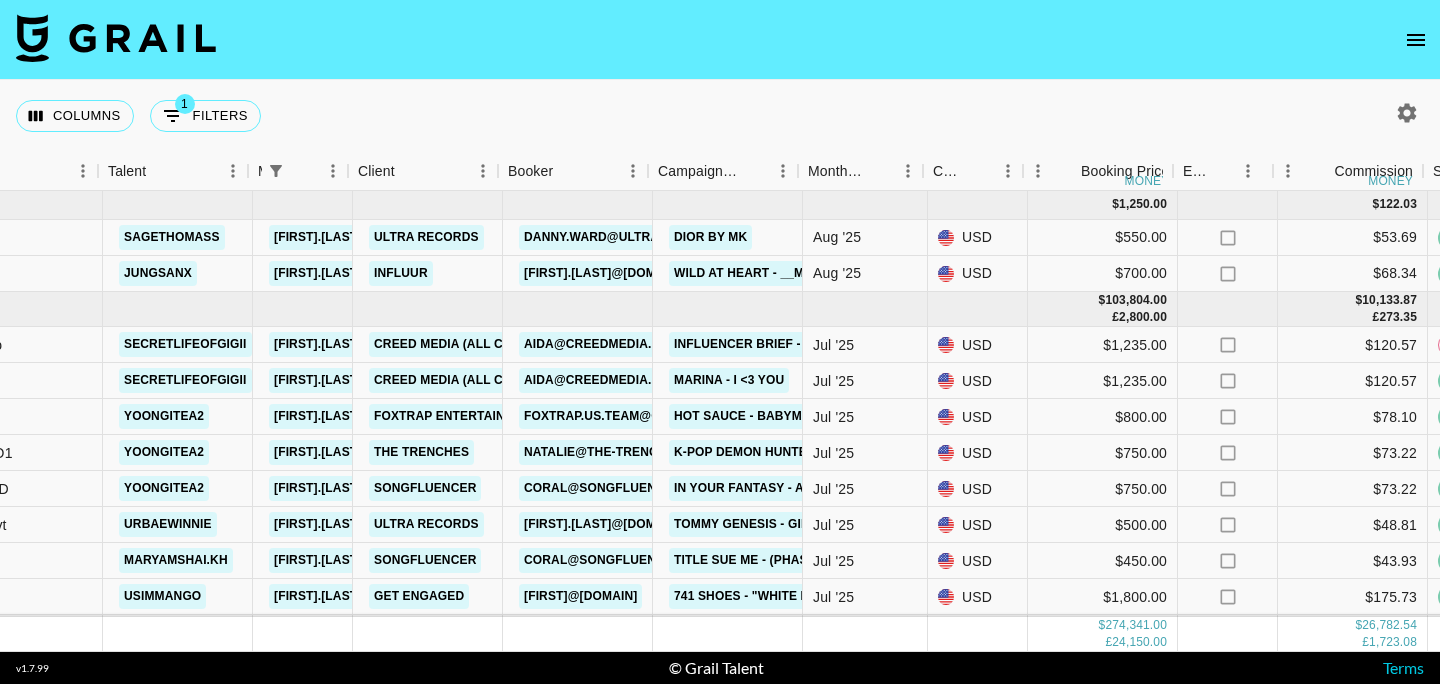 scroll, scrollTop: 0, scrollLeft: 304, axis: horizontal 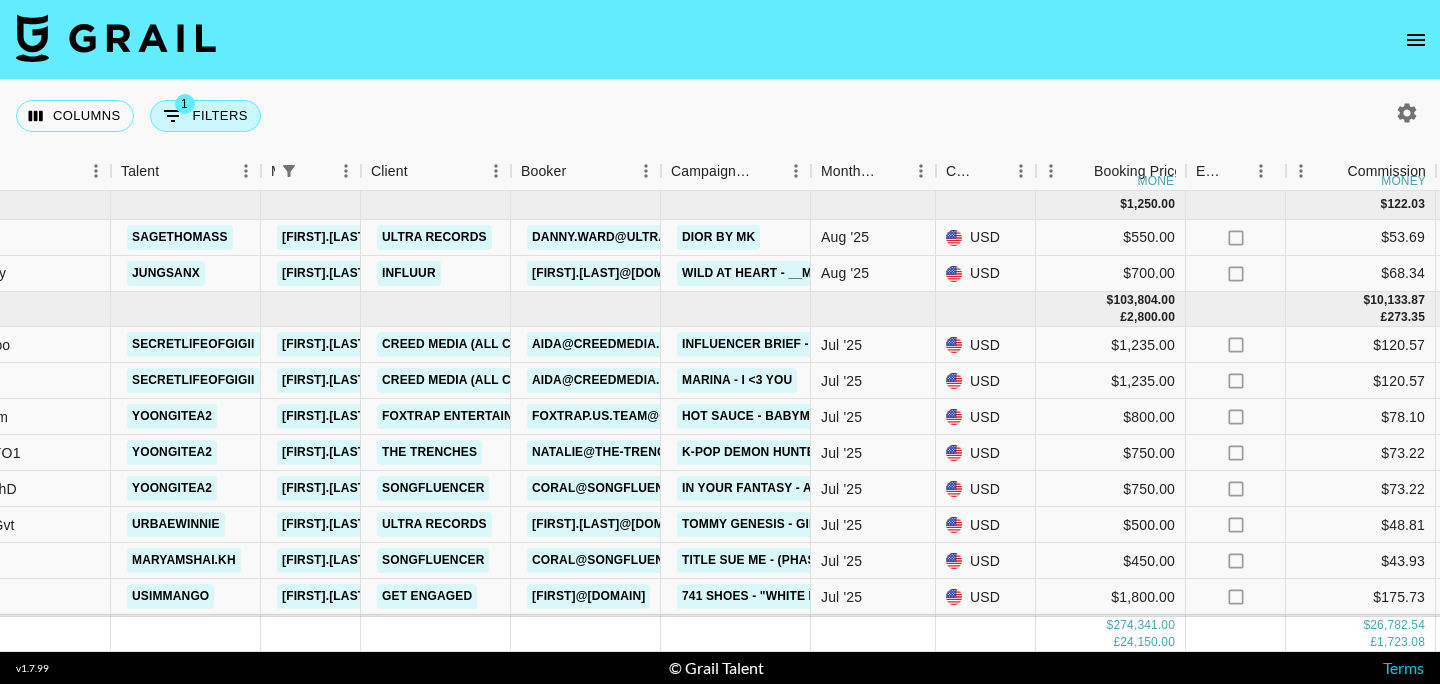 click on "1 Filters" at bounding box center [205, 116] 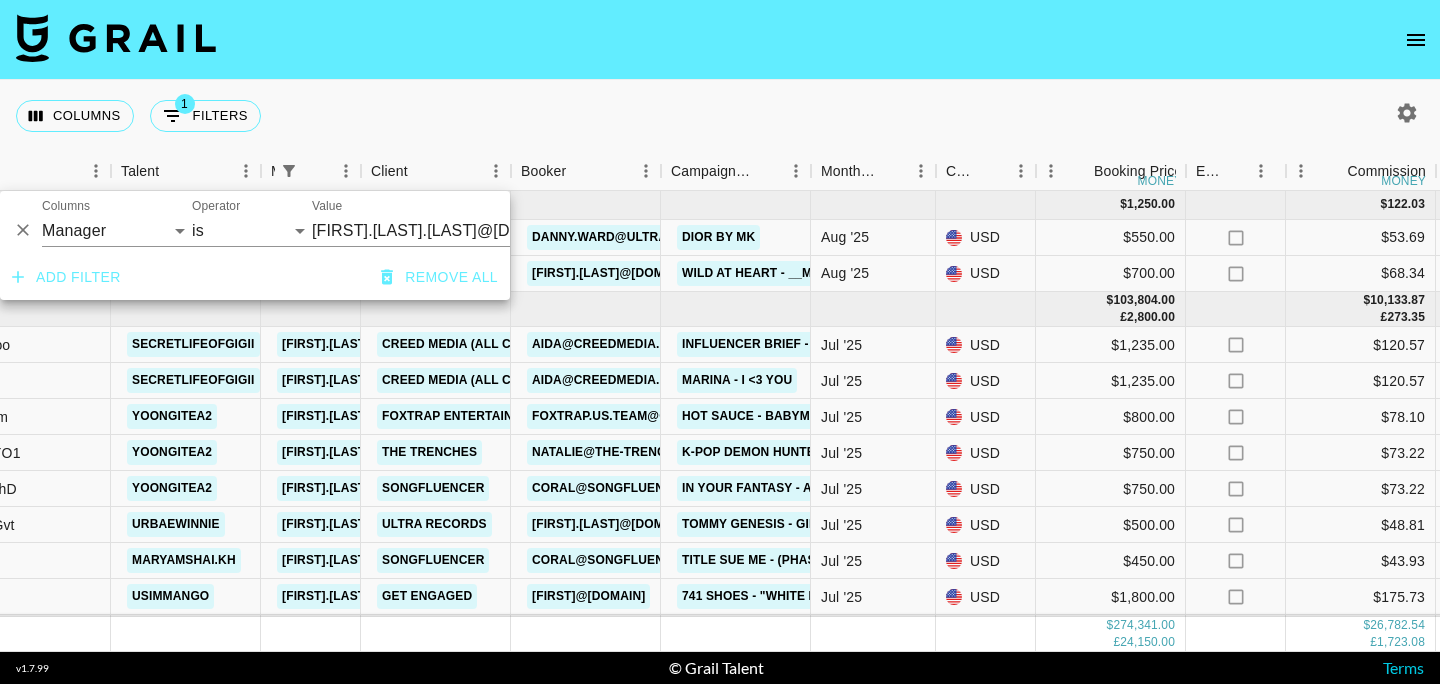 click on "[FIRST].[LAST].[LAST]@[DOMAIN]" at bounding box center (434, 230) 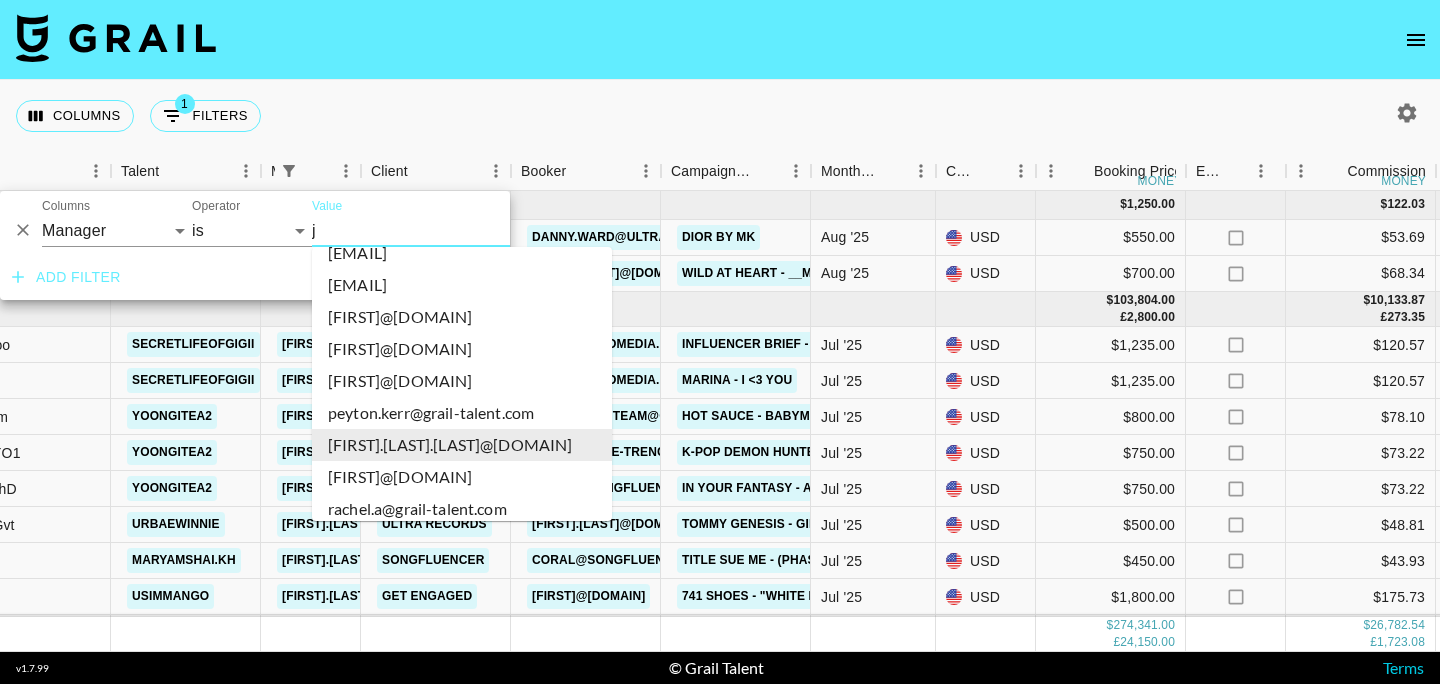 scroll, scrollTop: 0, scrollLeft: 0, axis: both 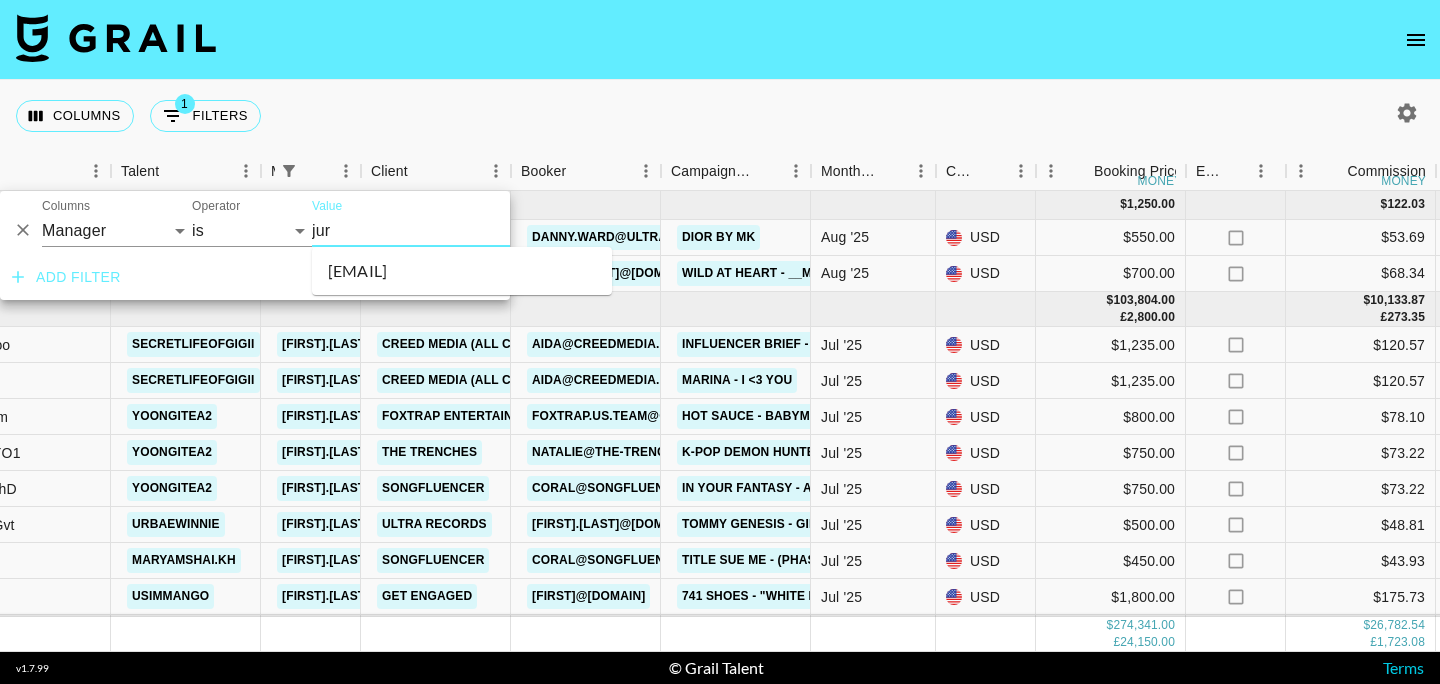 type on "jura" 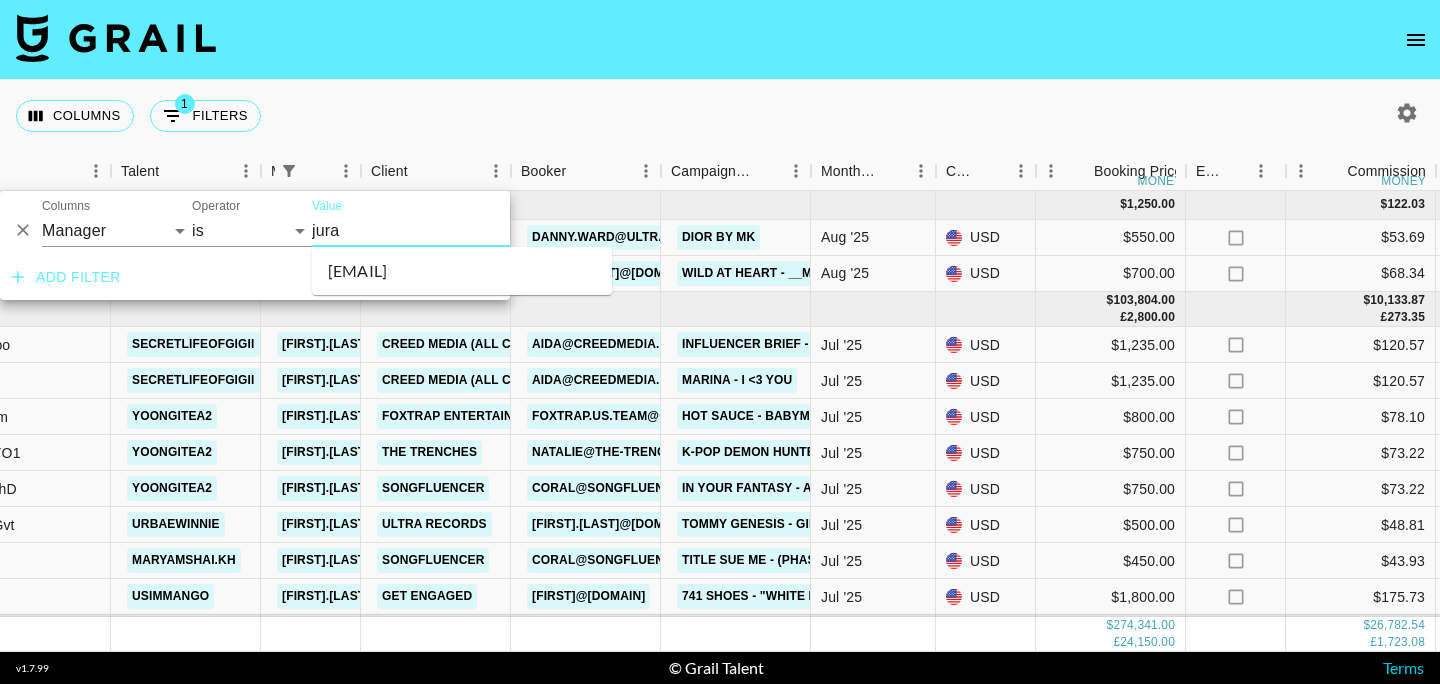 click on "[EMAIL]" at bounding box center (462, 271) 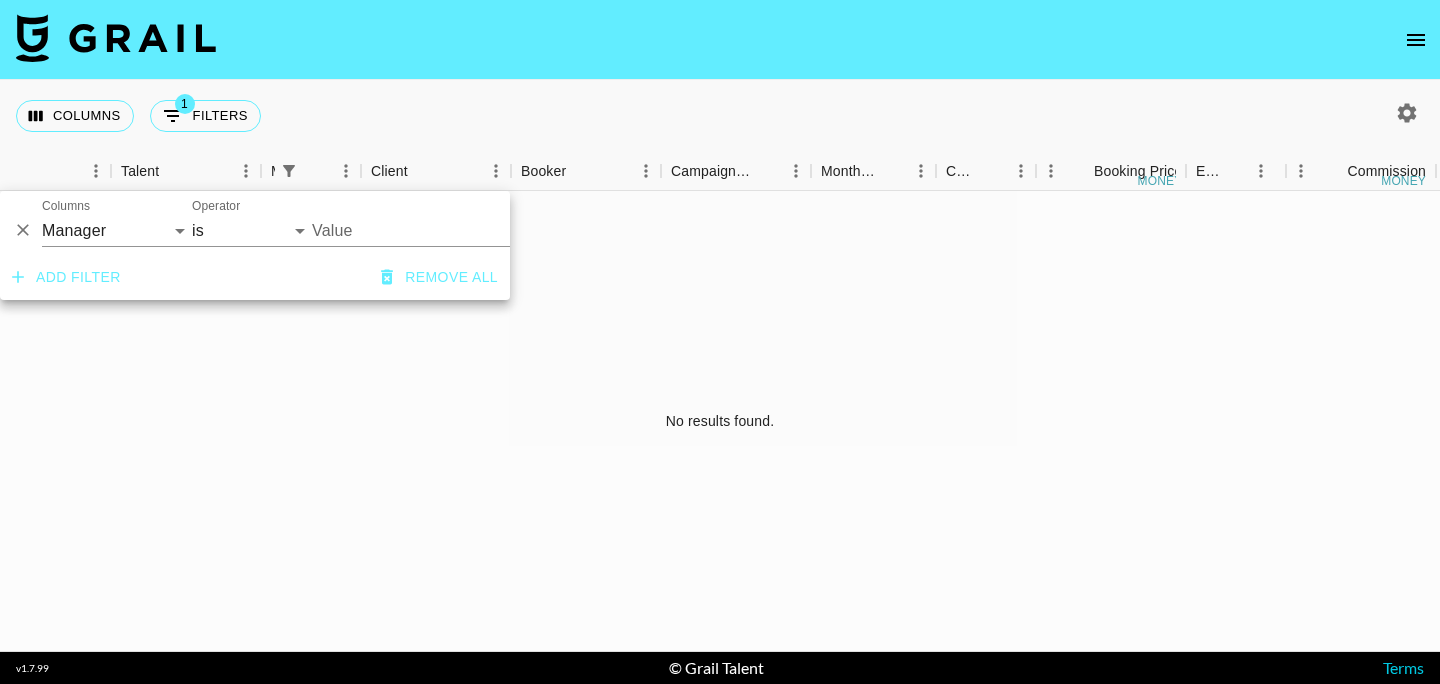 type on "[EMAIL]" 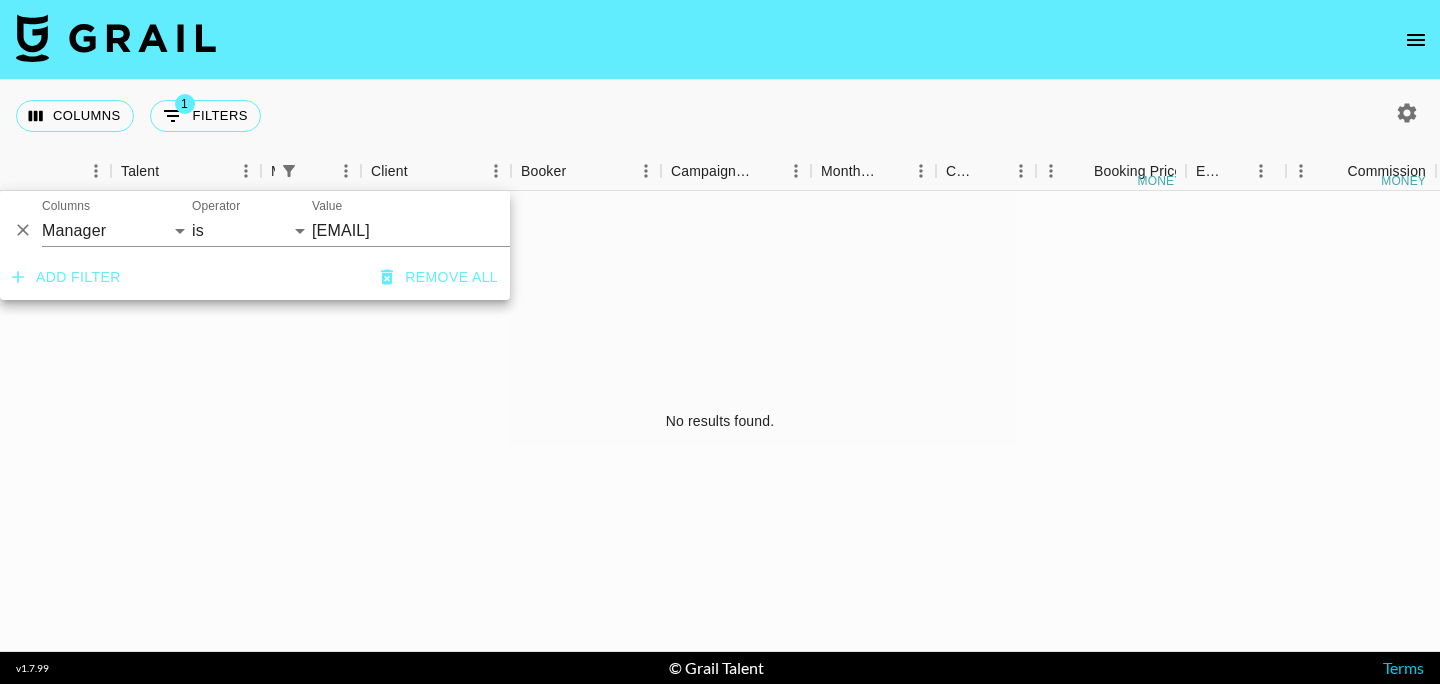 click 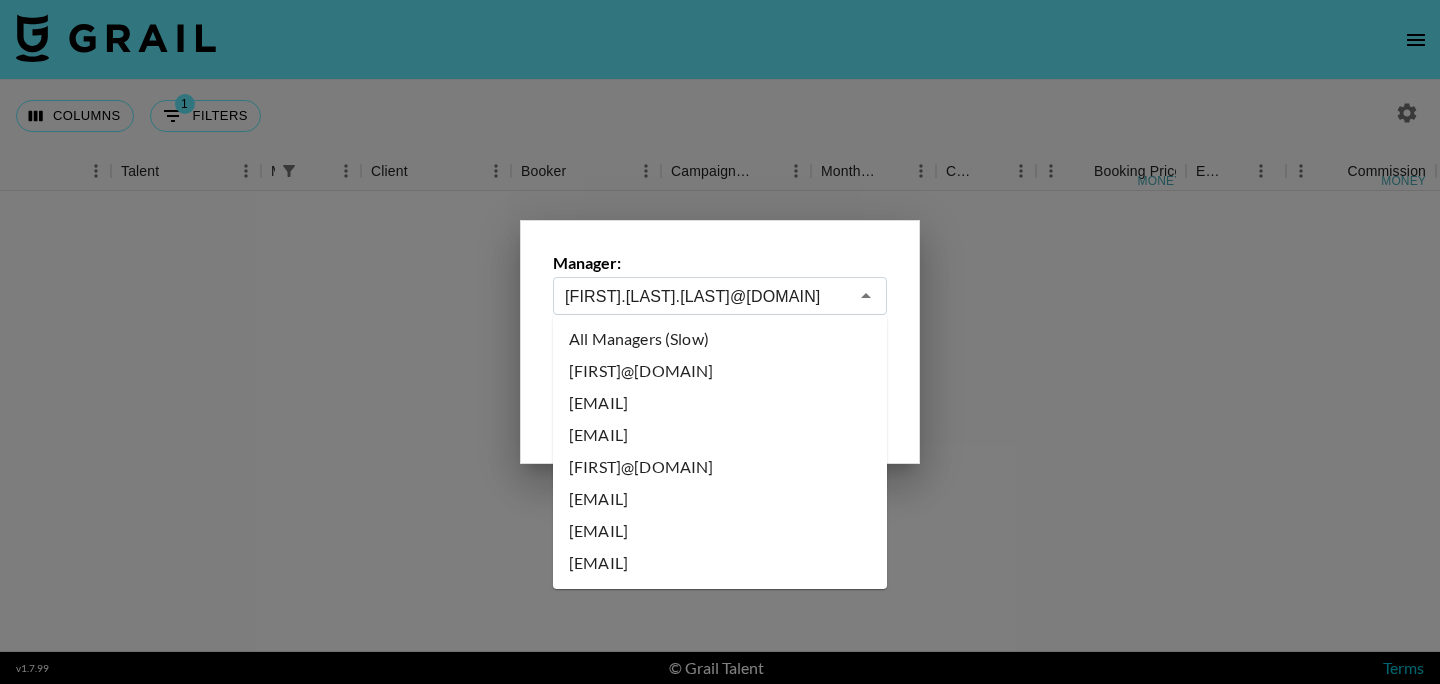 click on "[FIRST].[LAST].[LAST]@[DOMAIN]" at bounding box center (706, 296) 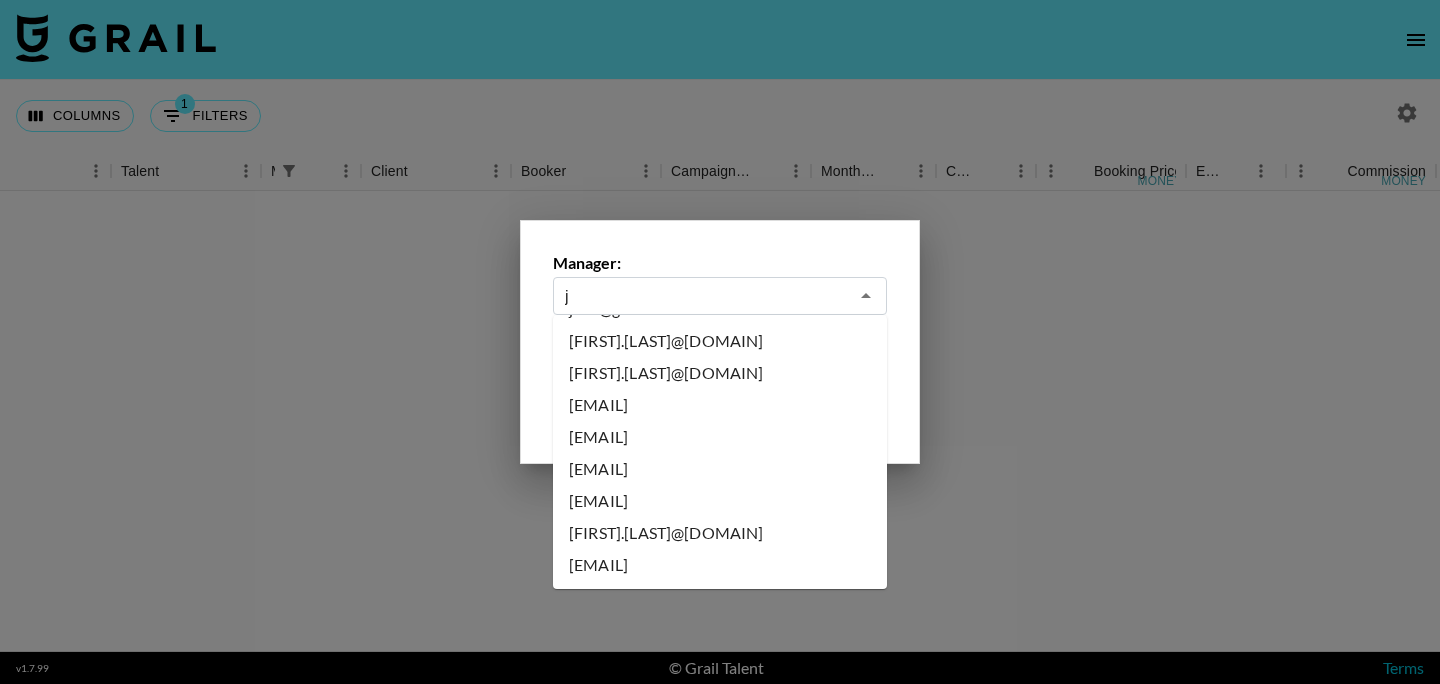 scroll, scrollTop: 0, scrollLeft: 0, axis: both 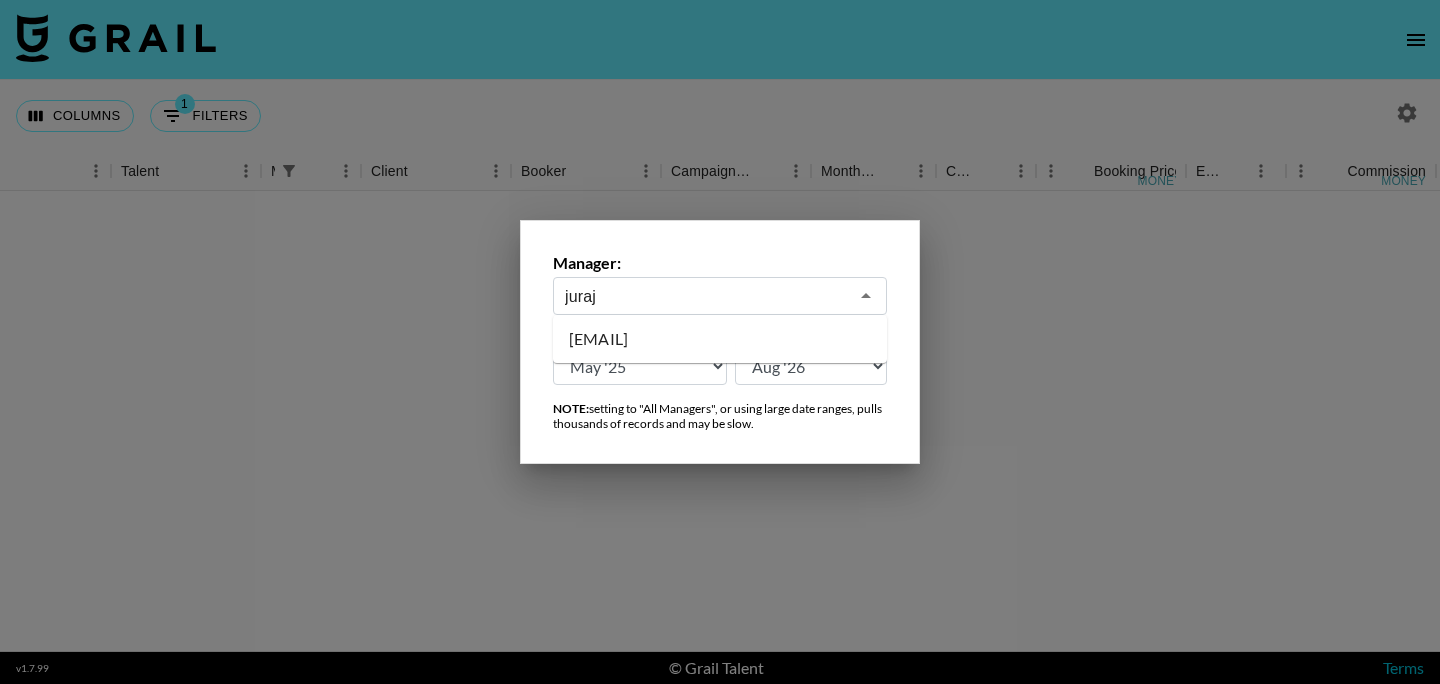 click on "[EMAIL]" at bounding box center [720, 339] 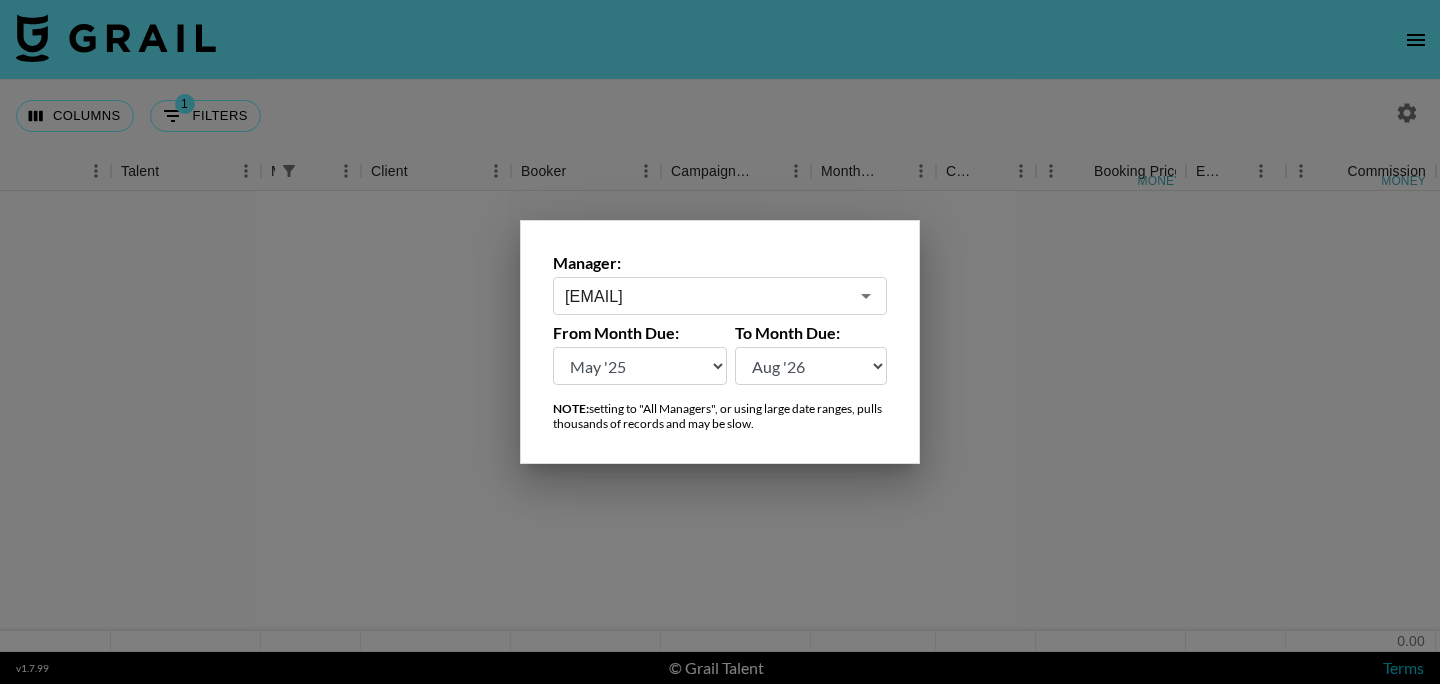type on "[EMAIL]" 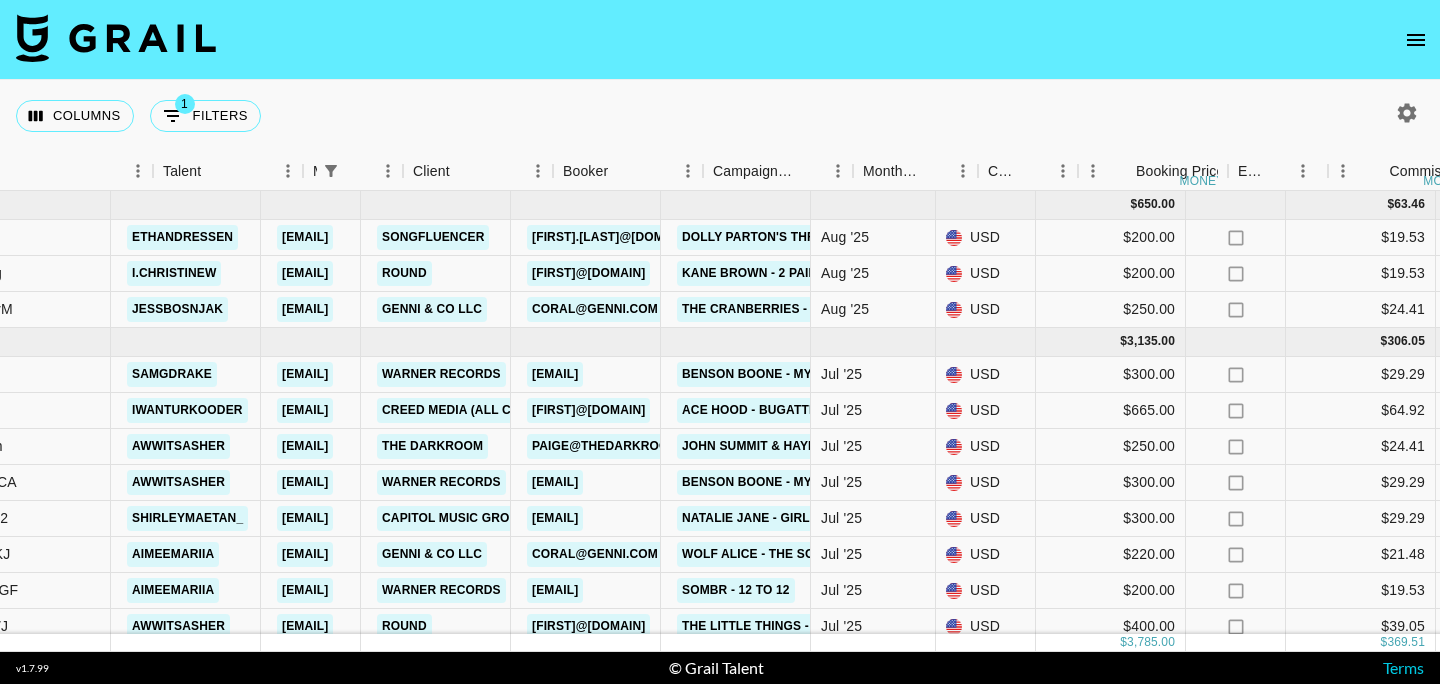 scroll, scrollTop: 0, scrollLeft: 0, axis: both 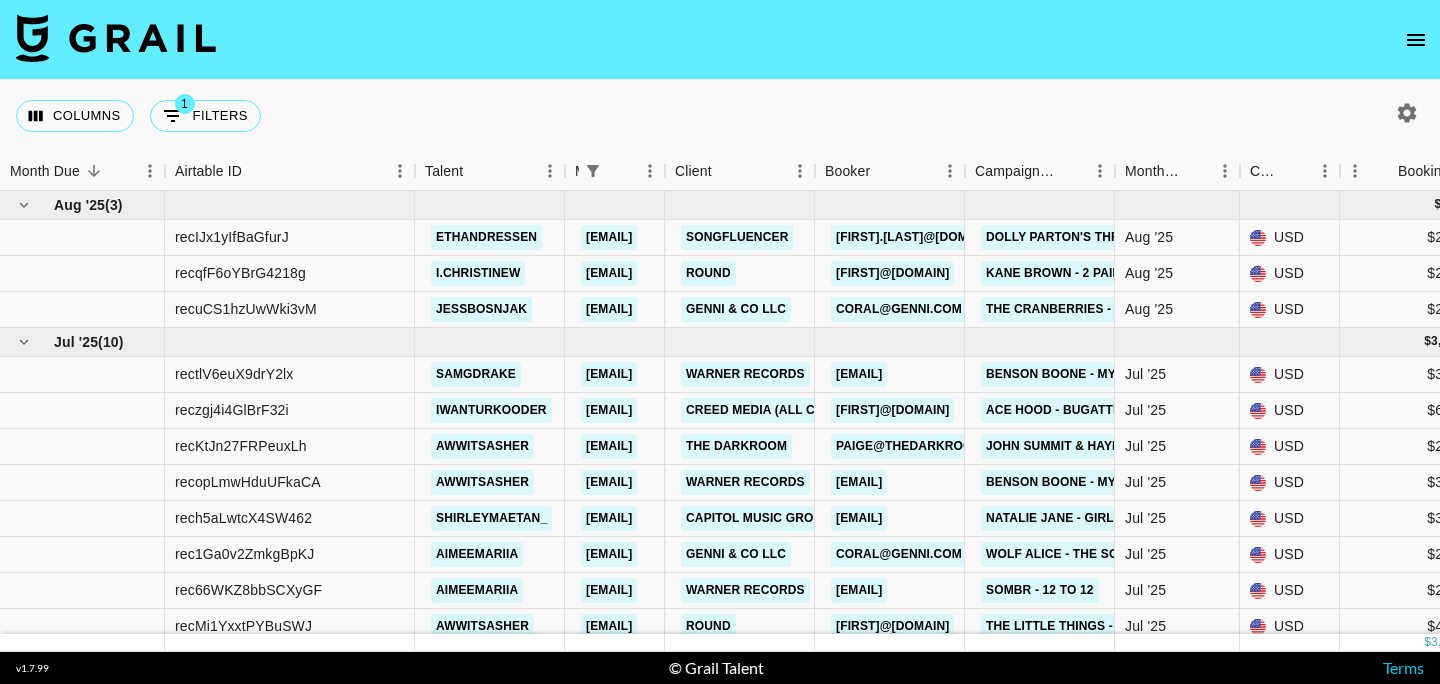 click at bounding box center (1416, 40) 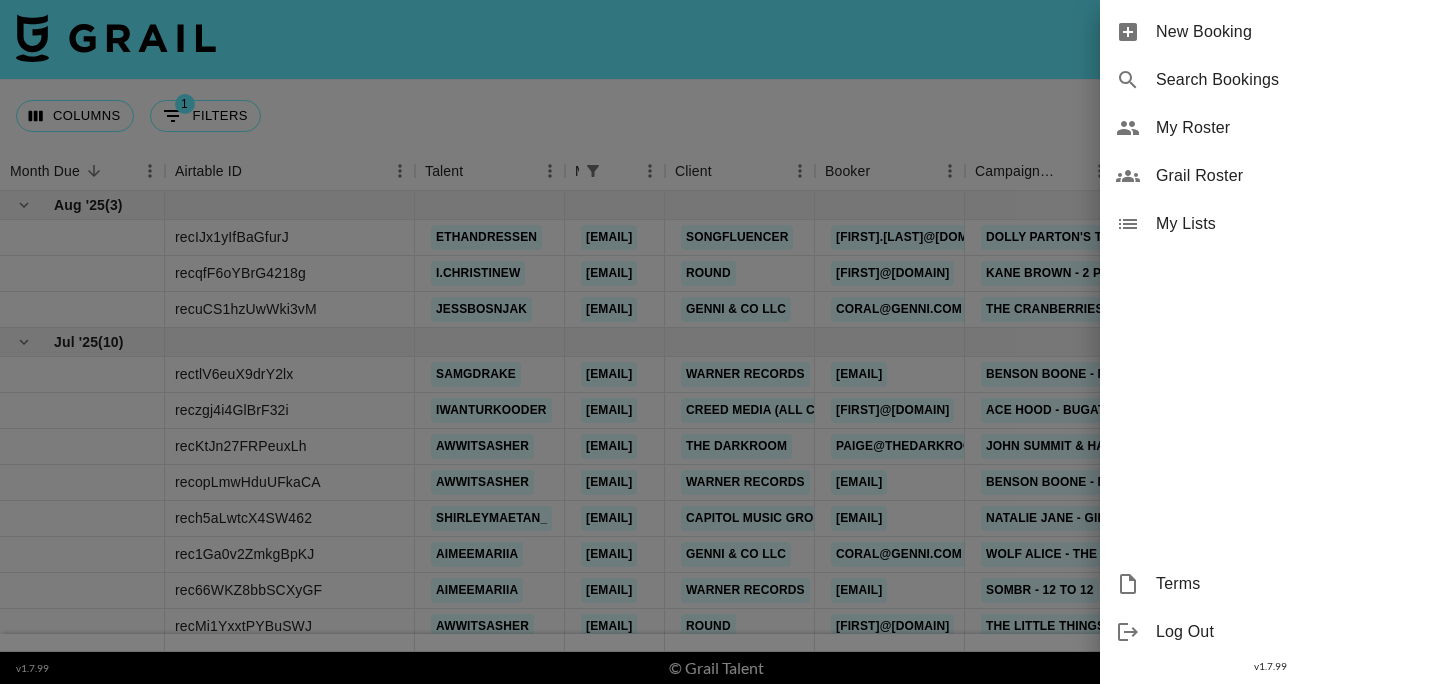 click on "My Roster" at bounding box center (1290, 128) 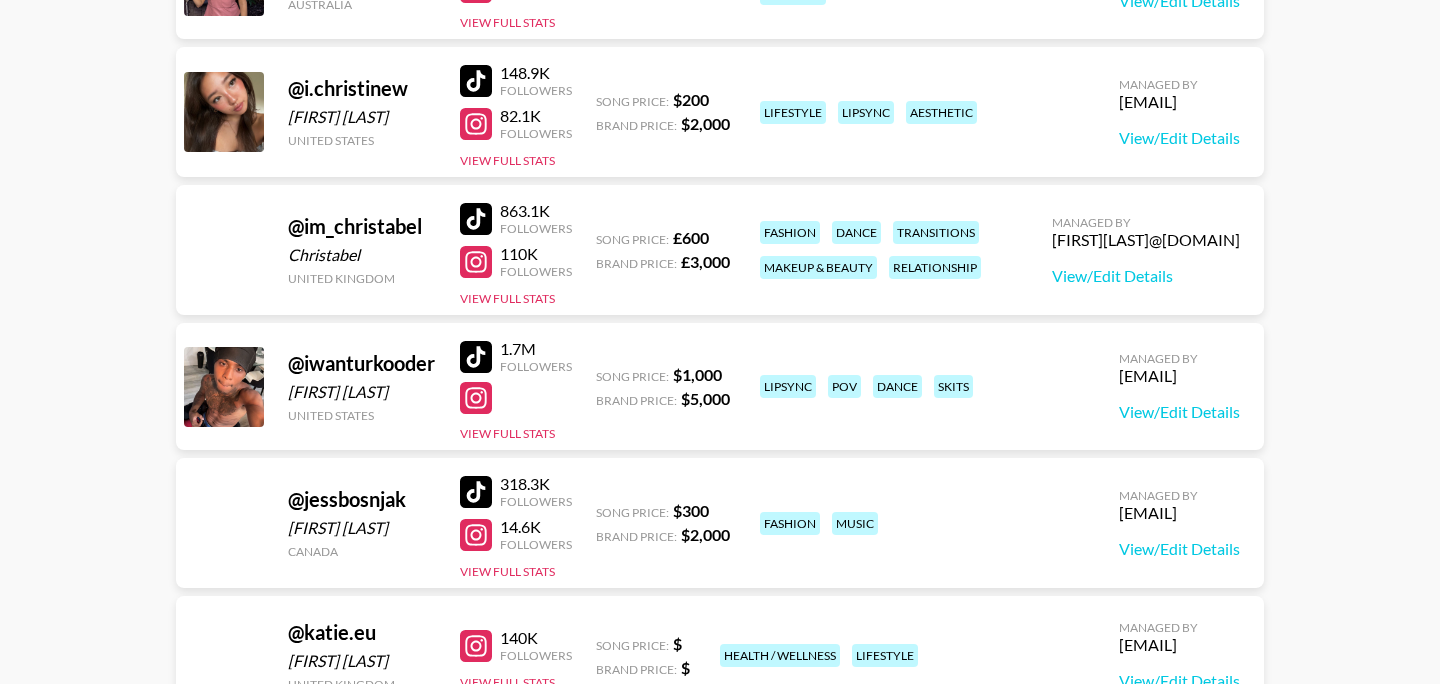 scroll, scrollTop: 914, scrollLeft: 0, axis: vertical 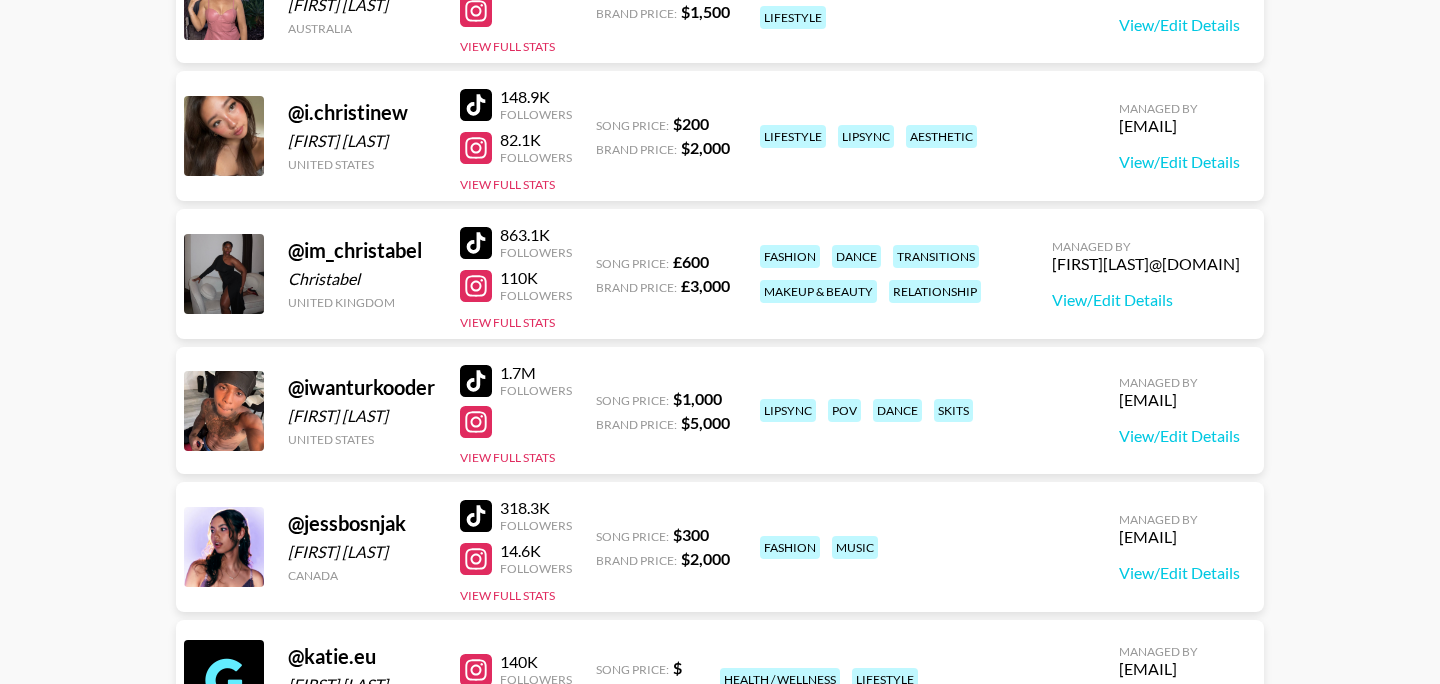 click at bounding box center [476, 105] 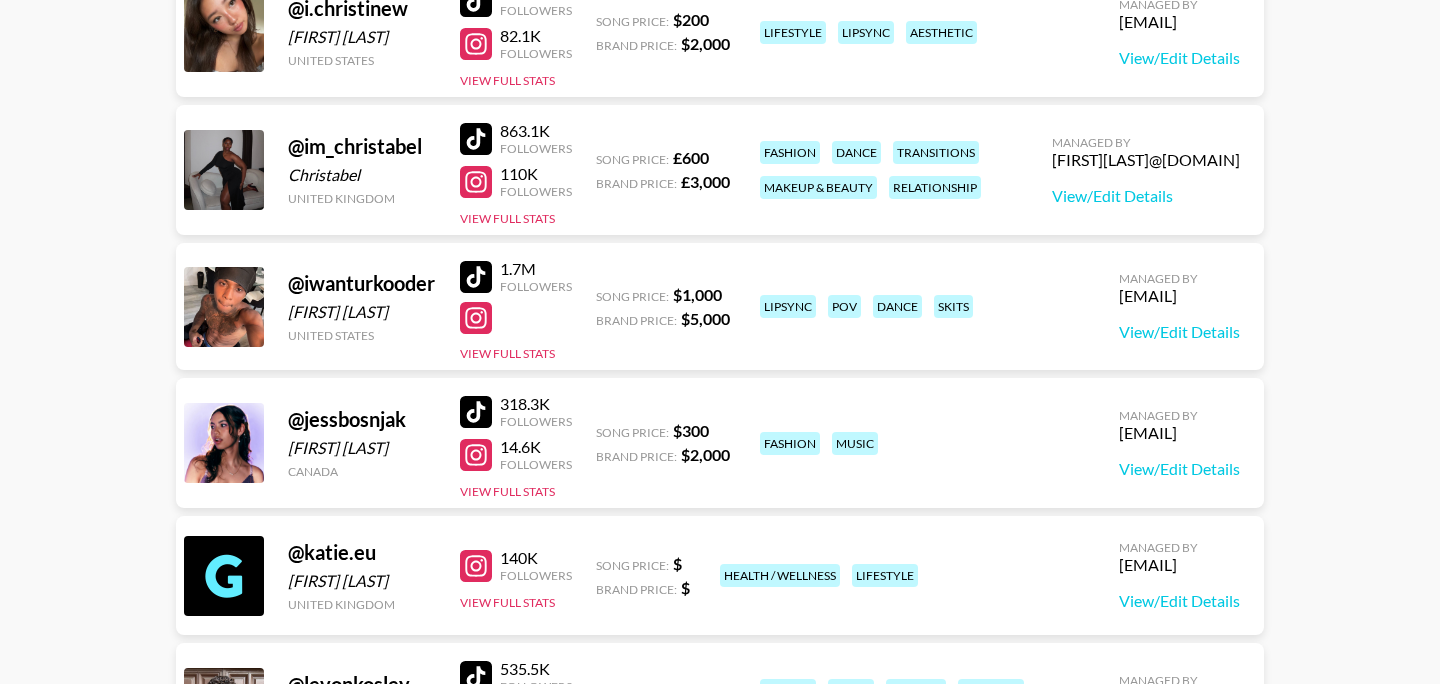 scroll, scrollTop: 0, scrollLeft: 0, axis: both 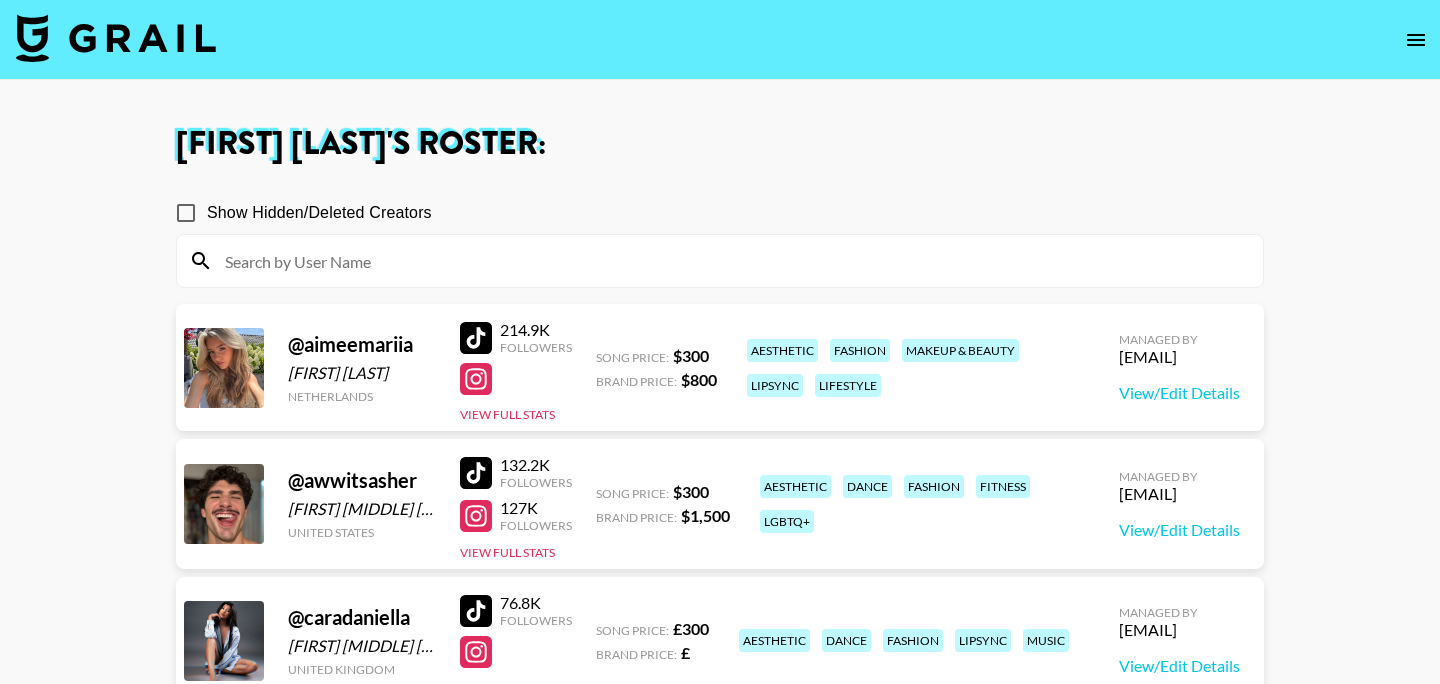click at bounding box center (116, 38) 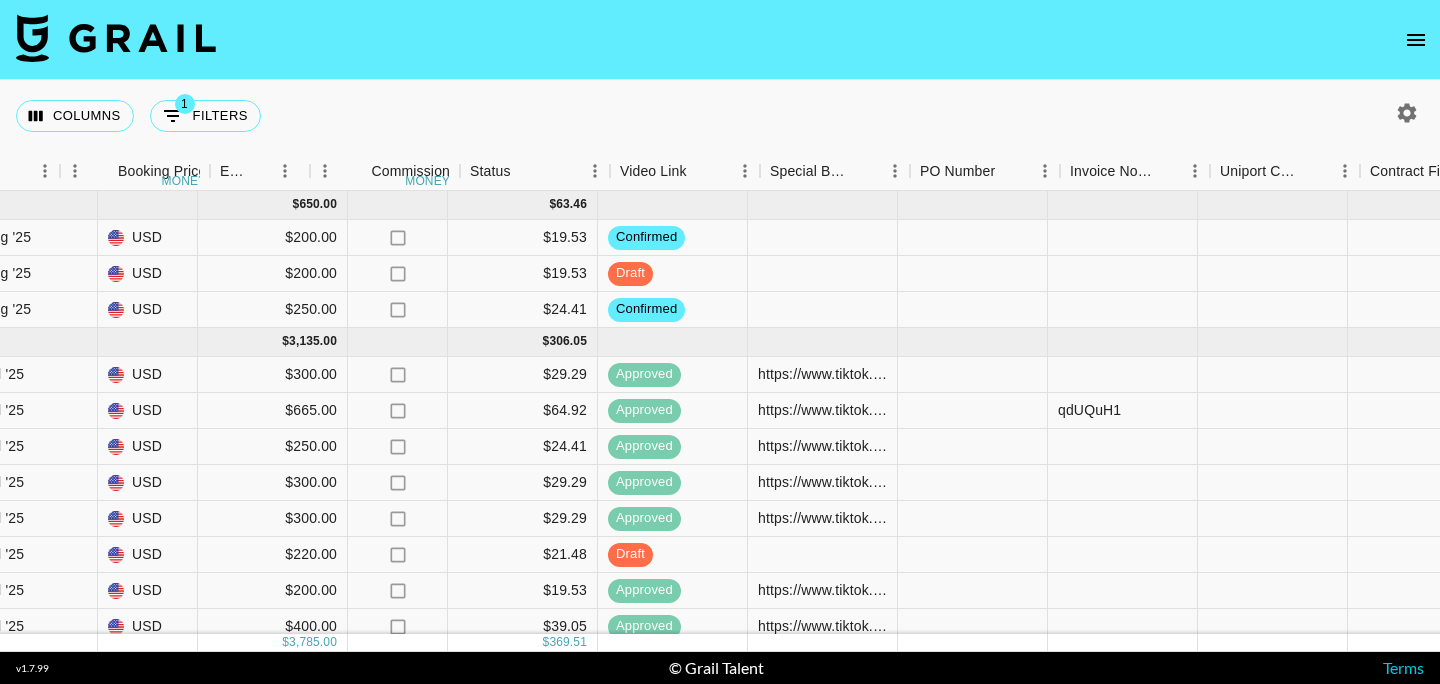 scroll, scrollTop: 0, scrollLeft: 1280, axis: horizontal 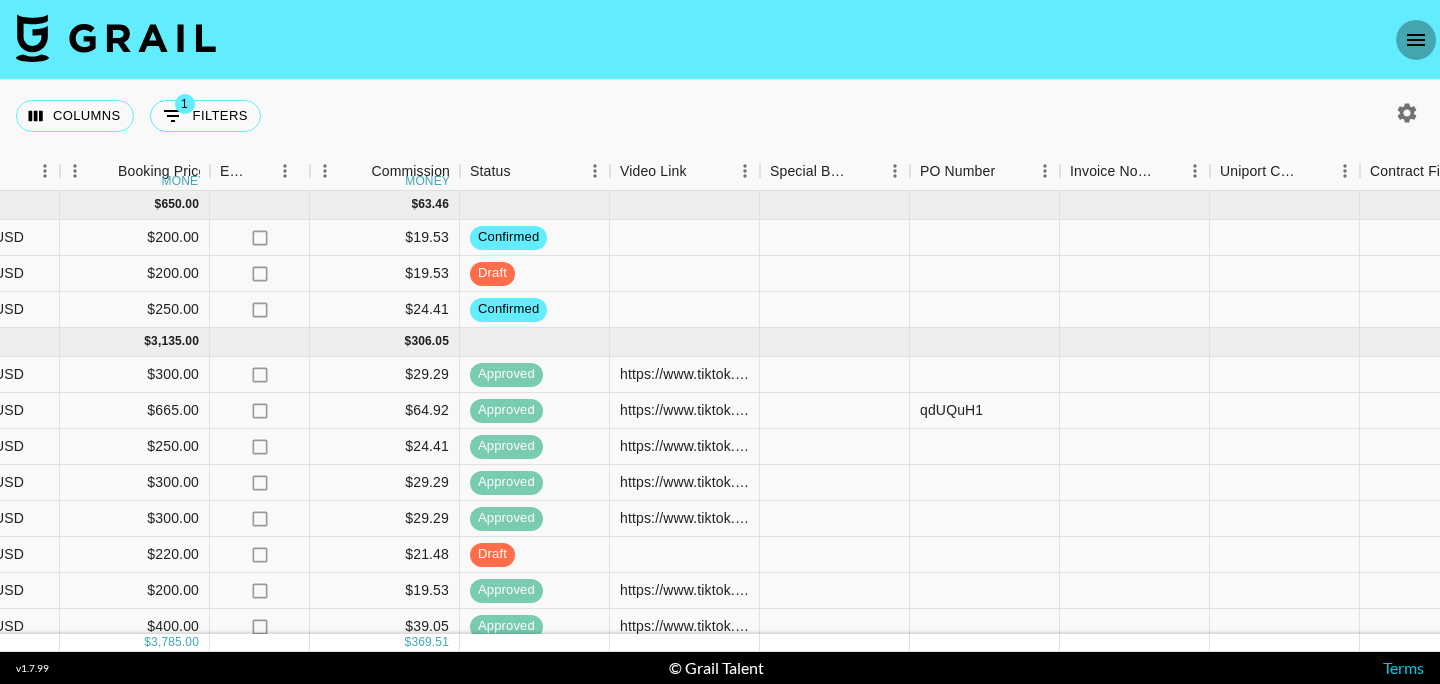 click 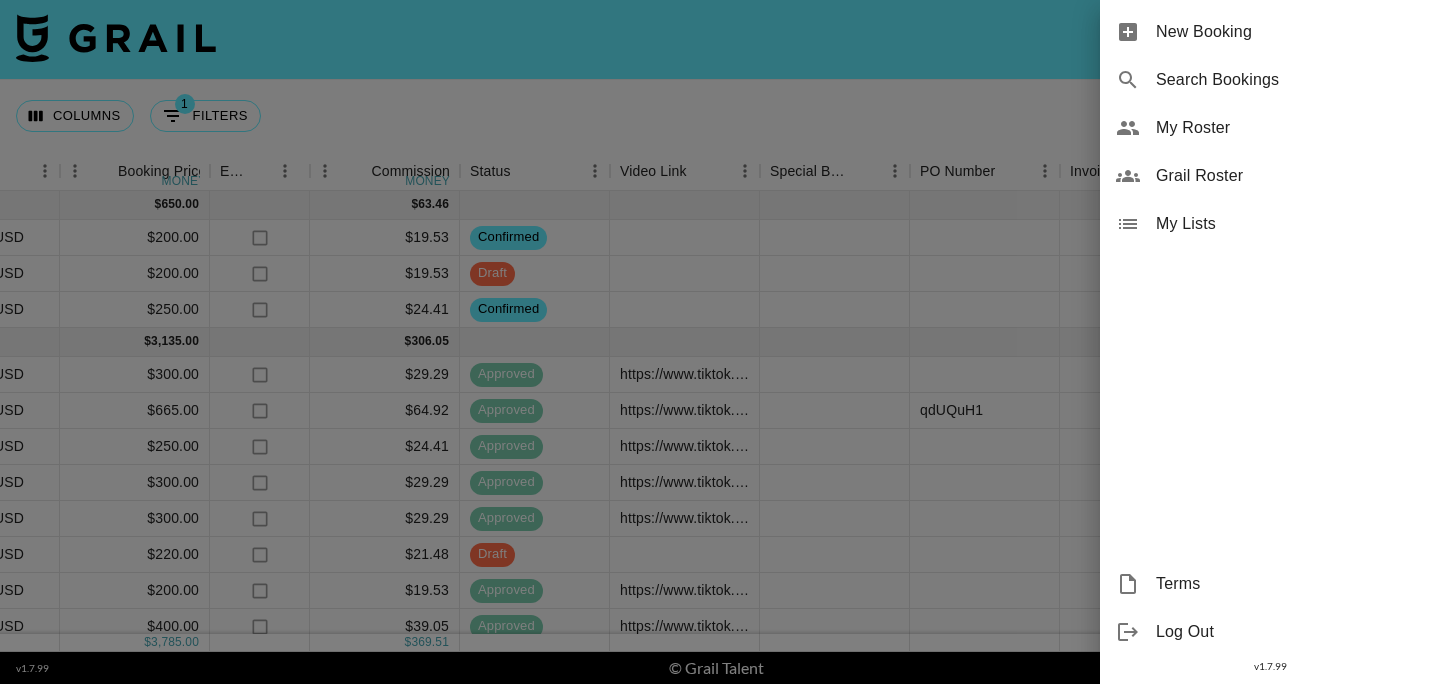 click on "My Roster" at bounding box center [1290, 128] 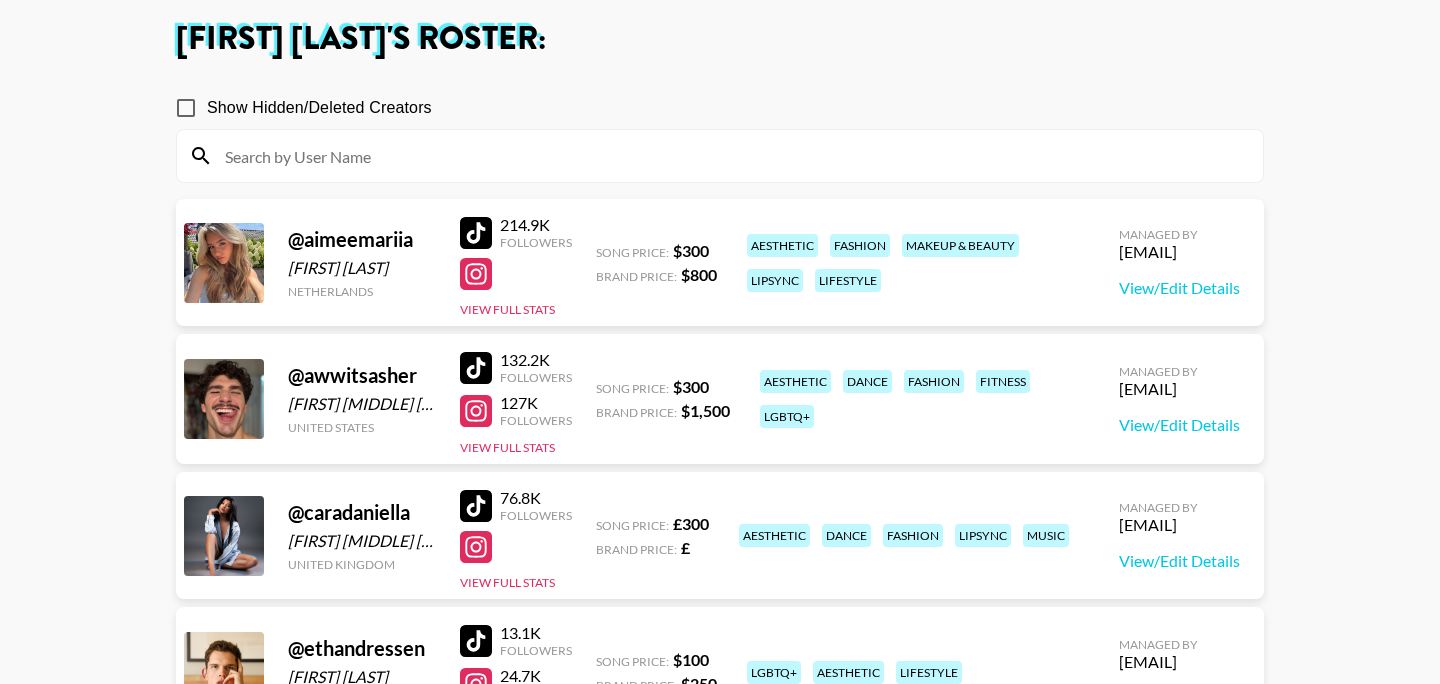 scroll, scrollTop: 0, scrollLeft: 0, axis: both 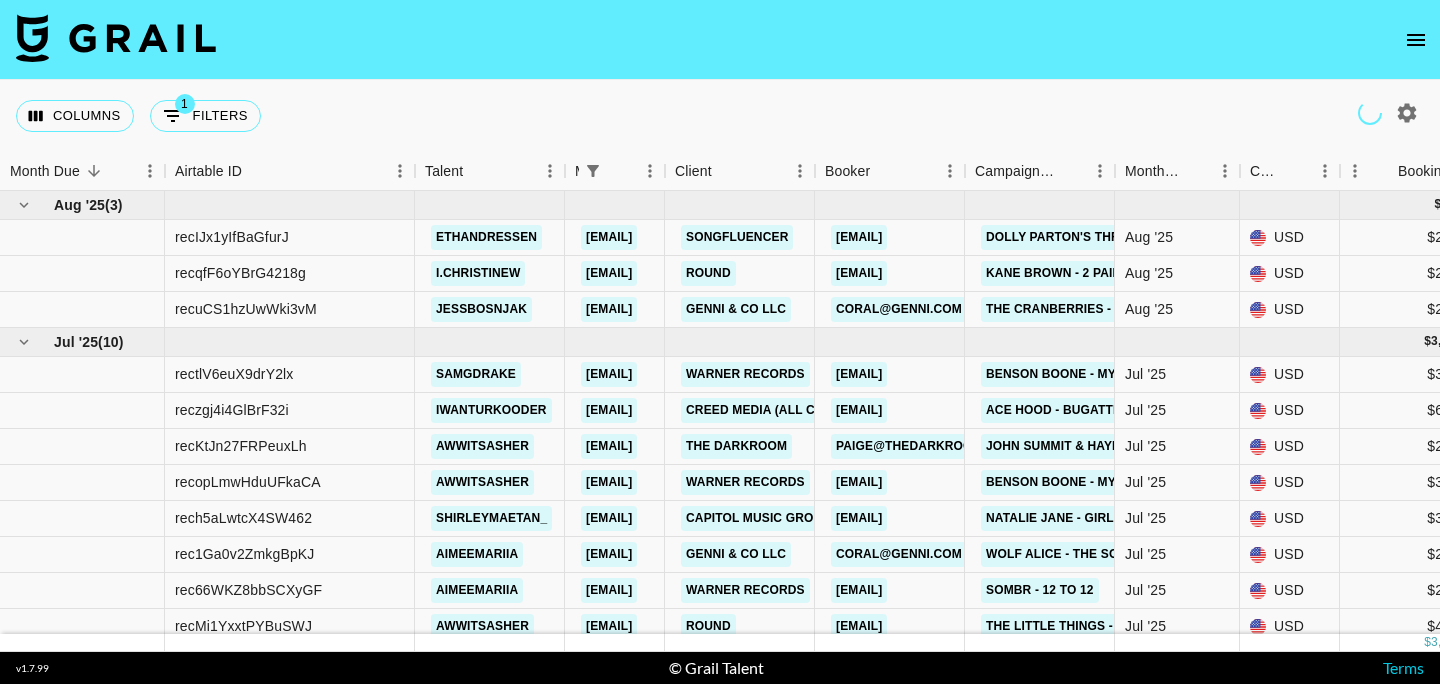 click 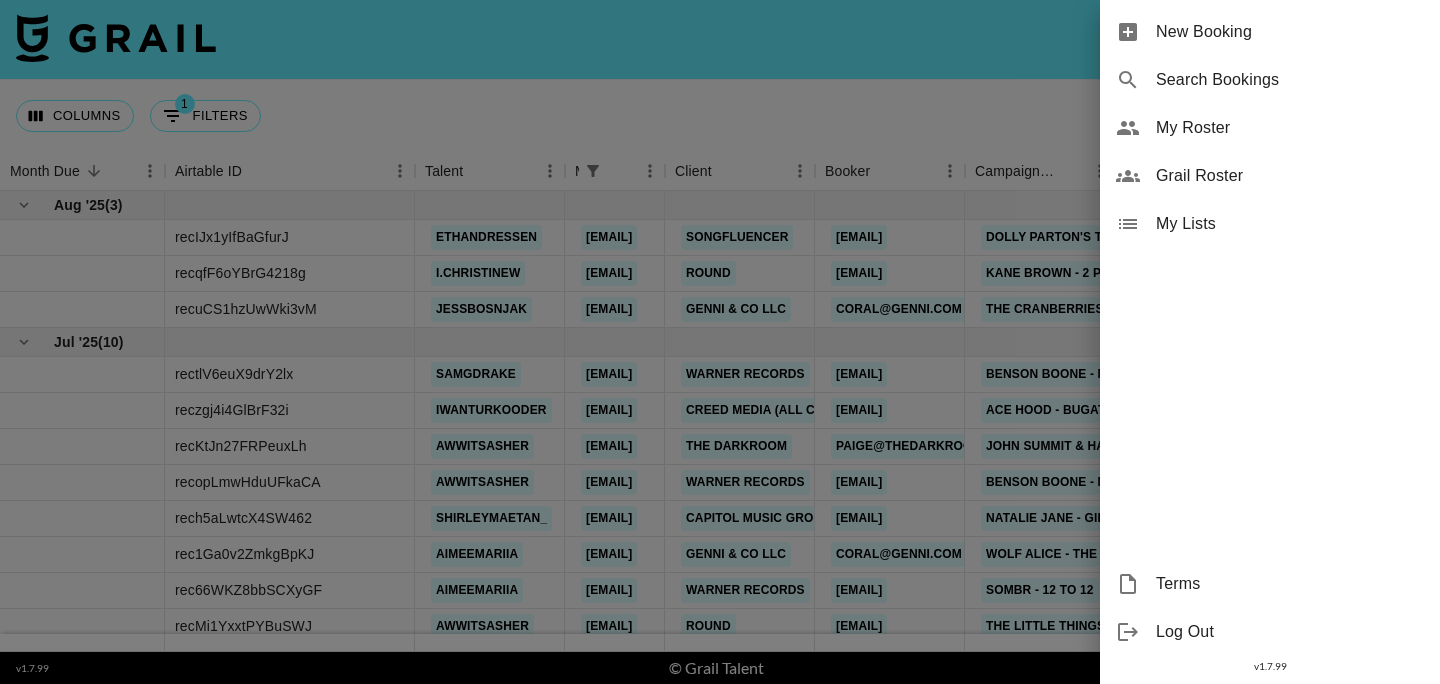 click on "My Roster" at bounding box center [1290, 128] 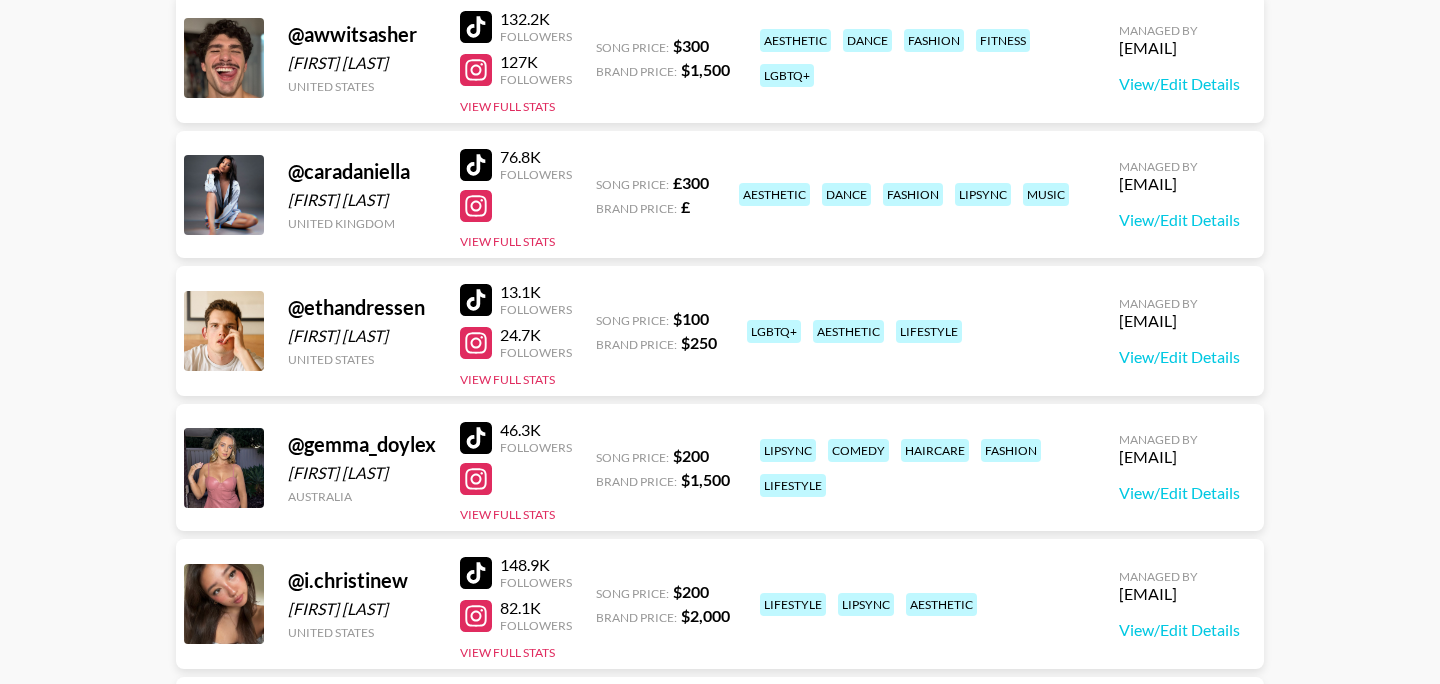 scroll, scrollTop: 466, scrollLeft: 0, axis: vertical 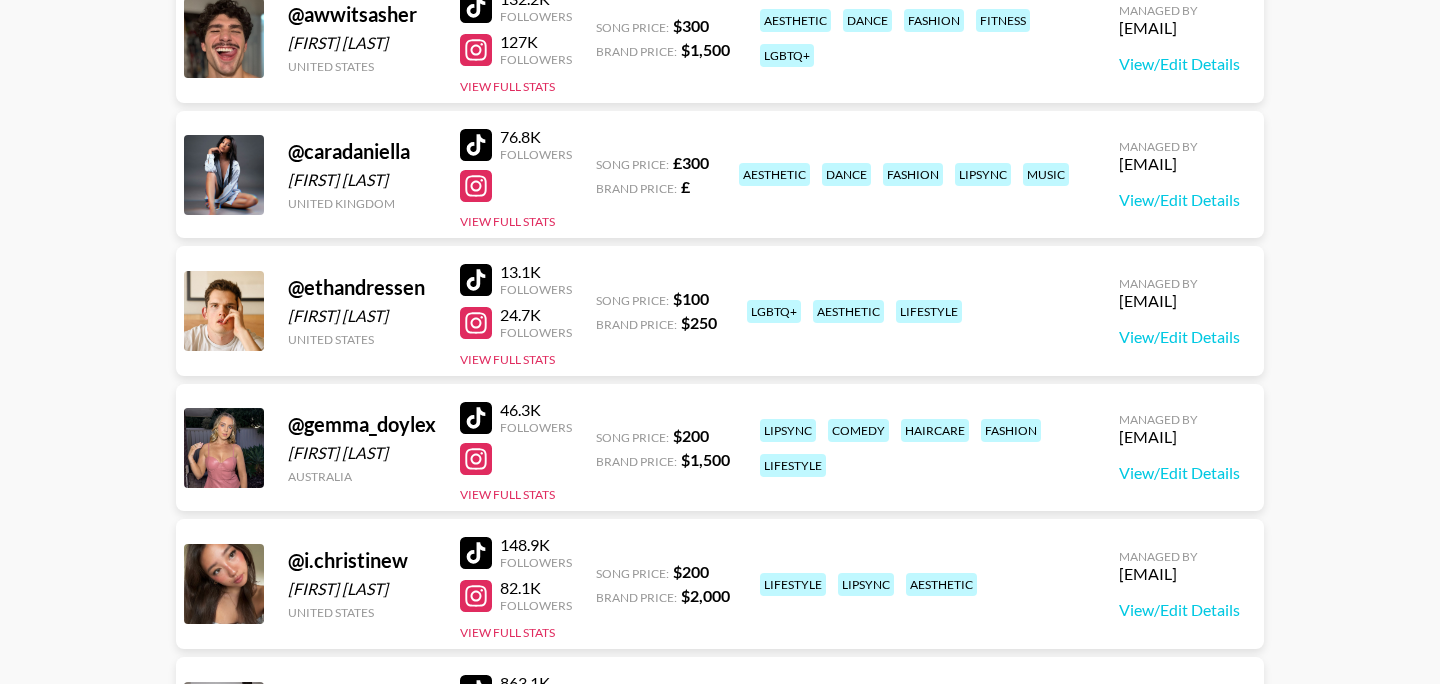 click at bounding box center (476, 418) 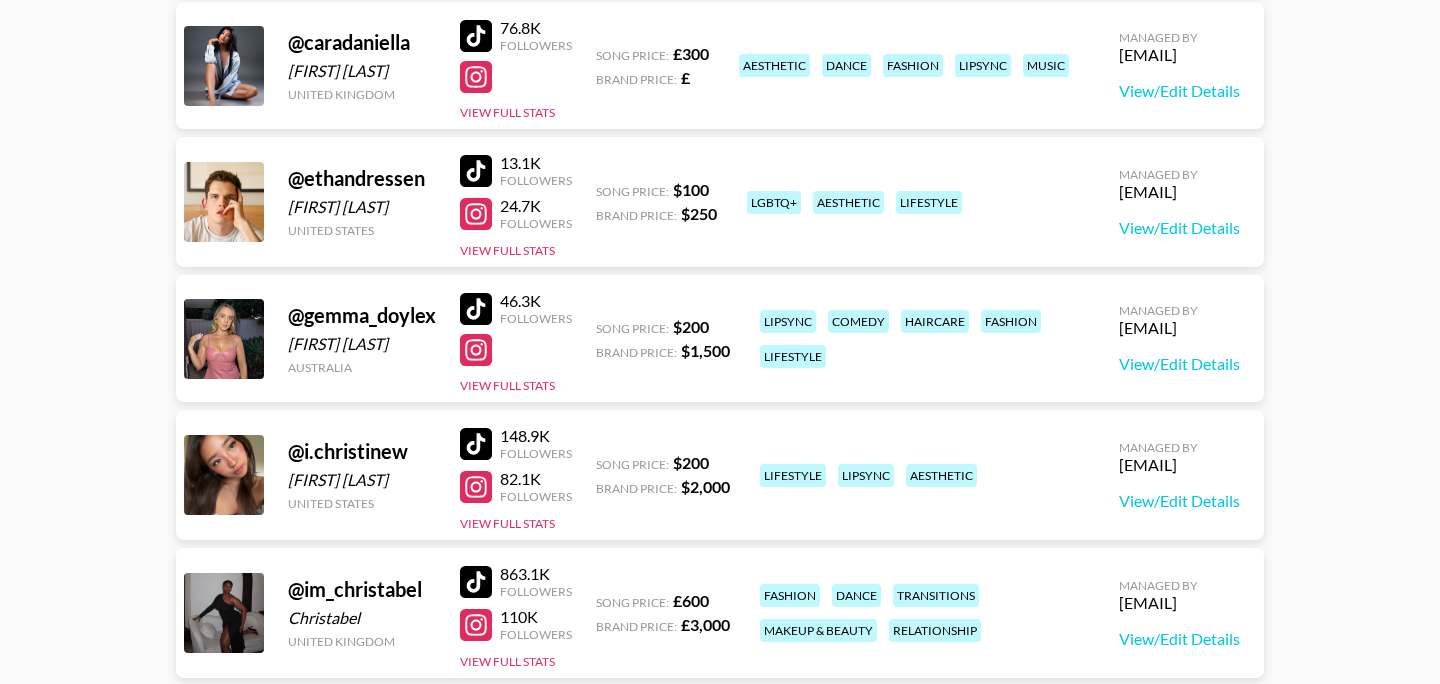 scroll, scrollTop: 583, scrollLeft: 0, axis: vertical 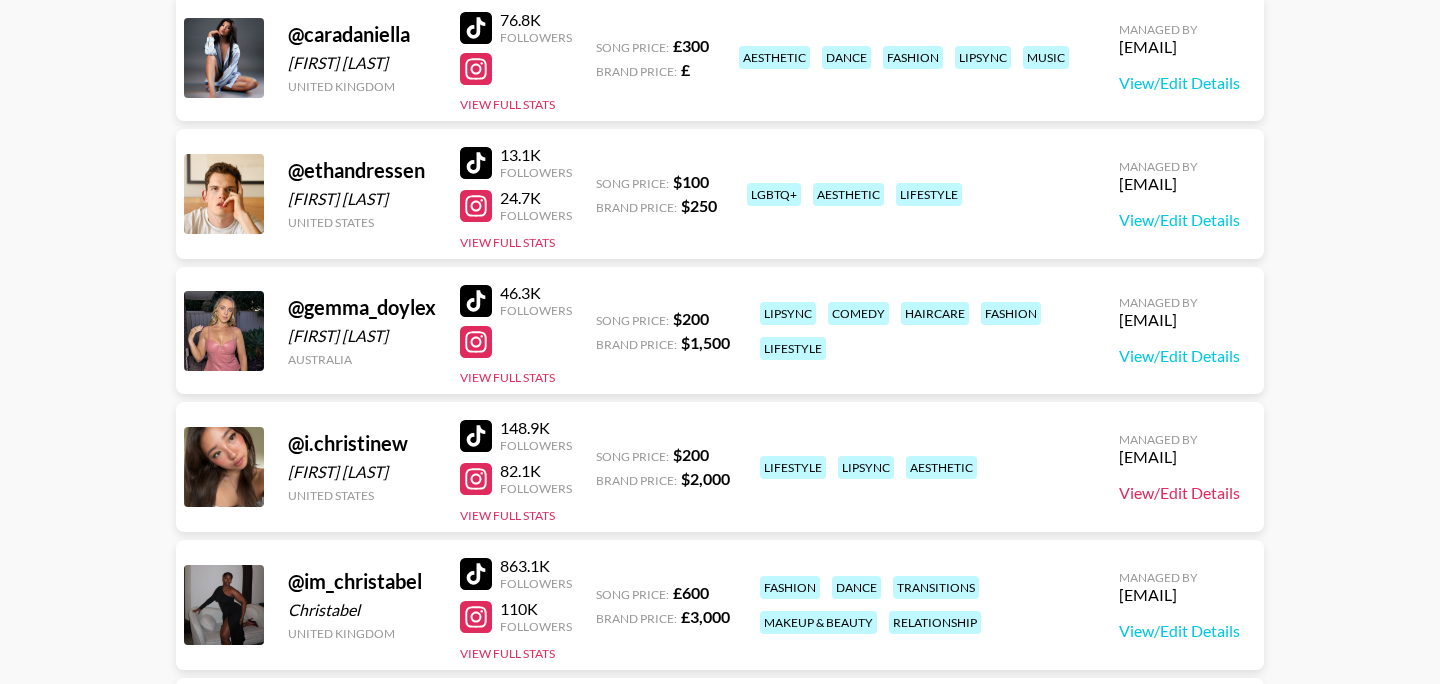 click on "View/Edit Details" at bounding box center (1179, 493) 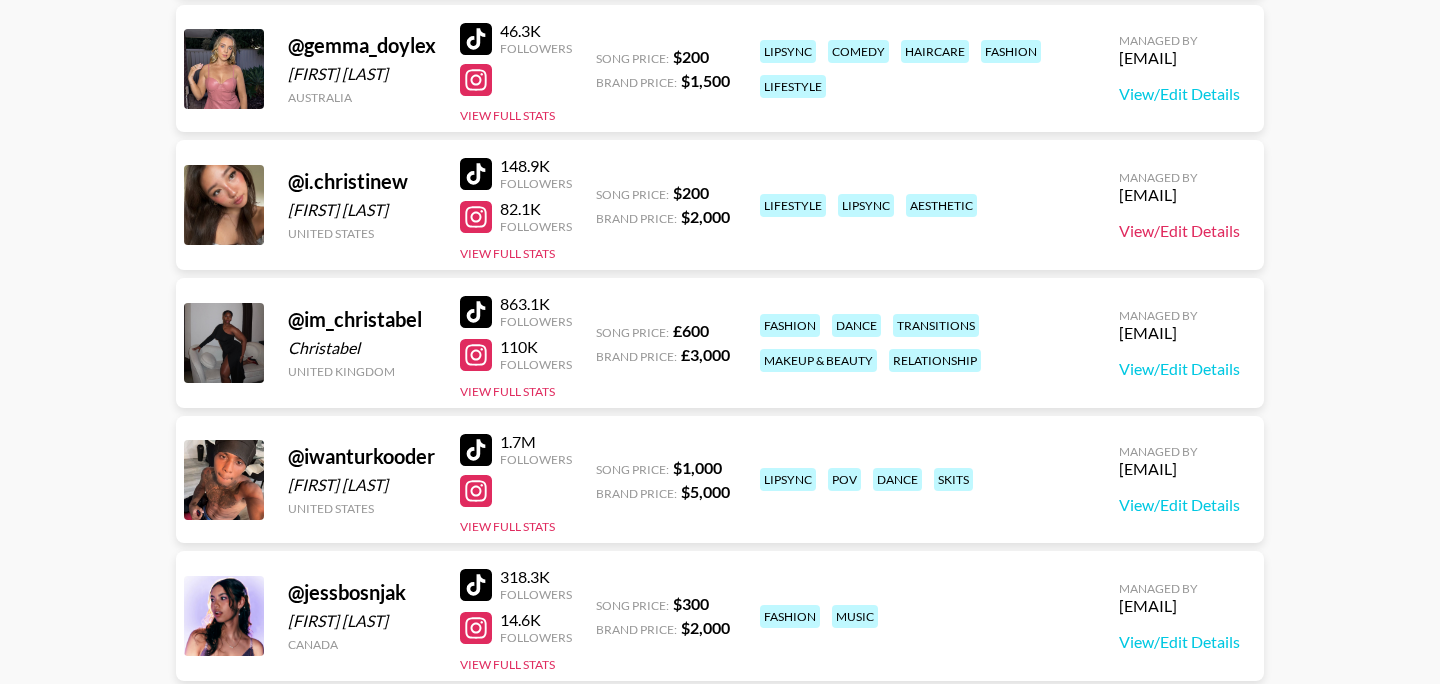 scroll, scrollTop: 864, scrollLeft: 0, axis: vertical 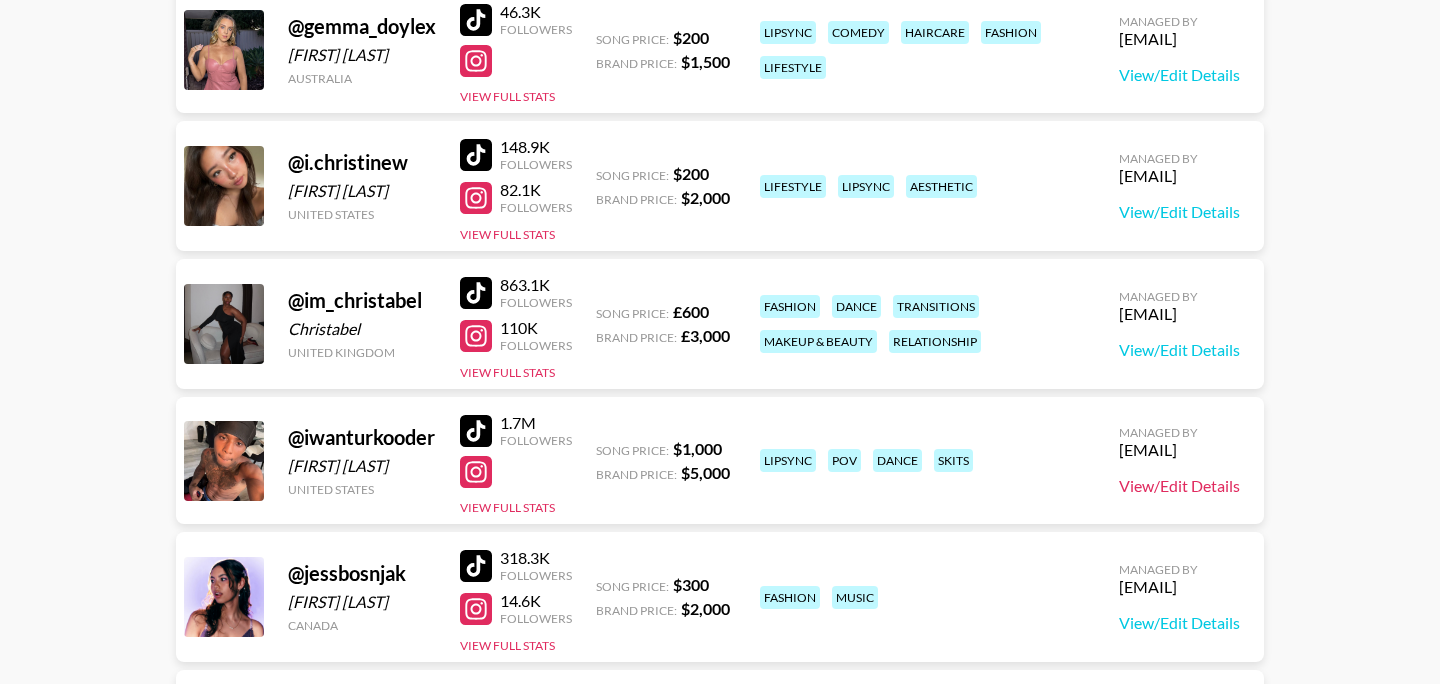 click on "View/Edit Details" at bounding box center [1179, 486] 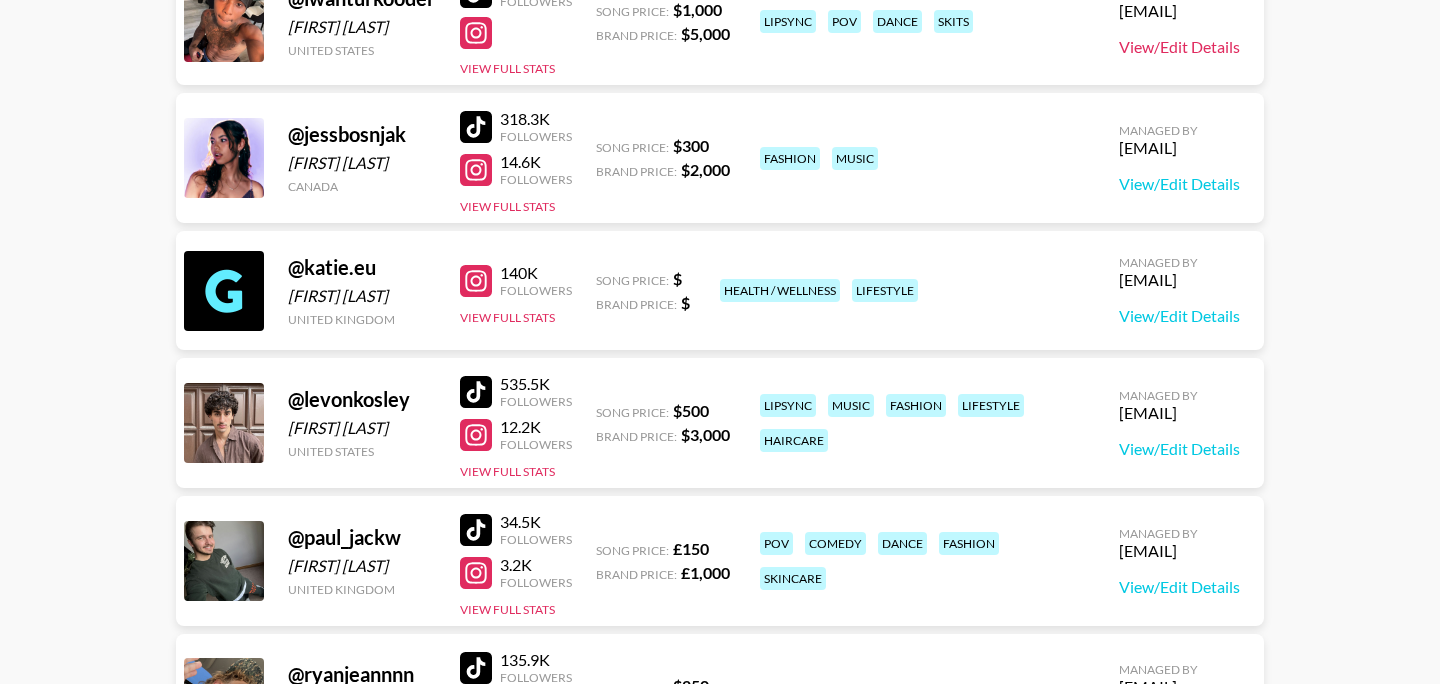 scroll, scrollTop: 1314, scrollLeft: 0, axis: vertical 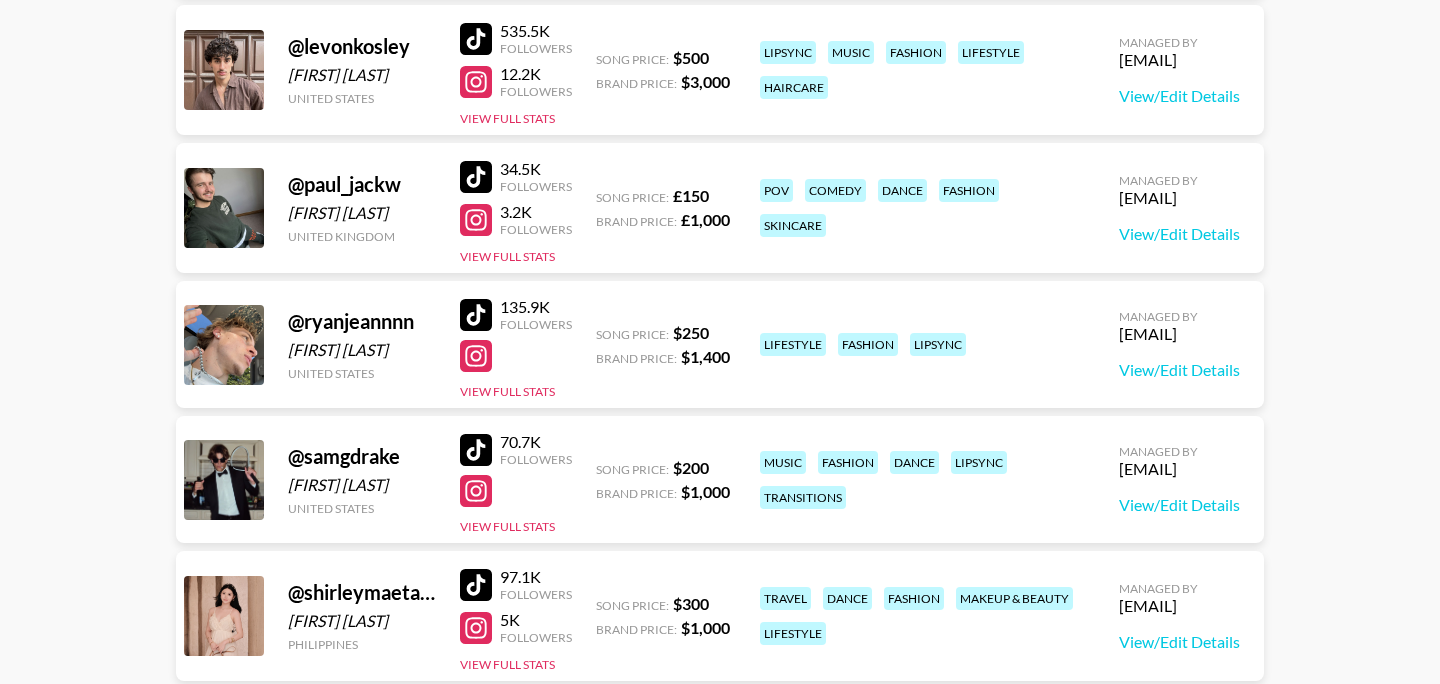 drag, startPoint x: 431, startPoint y: 214, endPoint x: 284, endPoint y: 218, distance: 147.05441 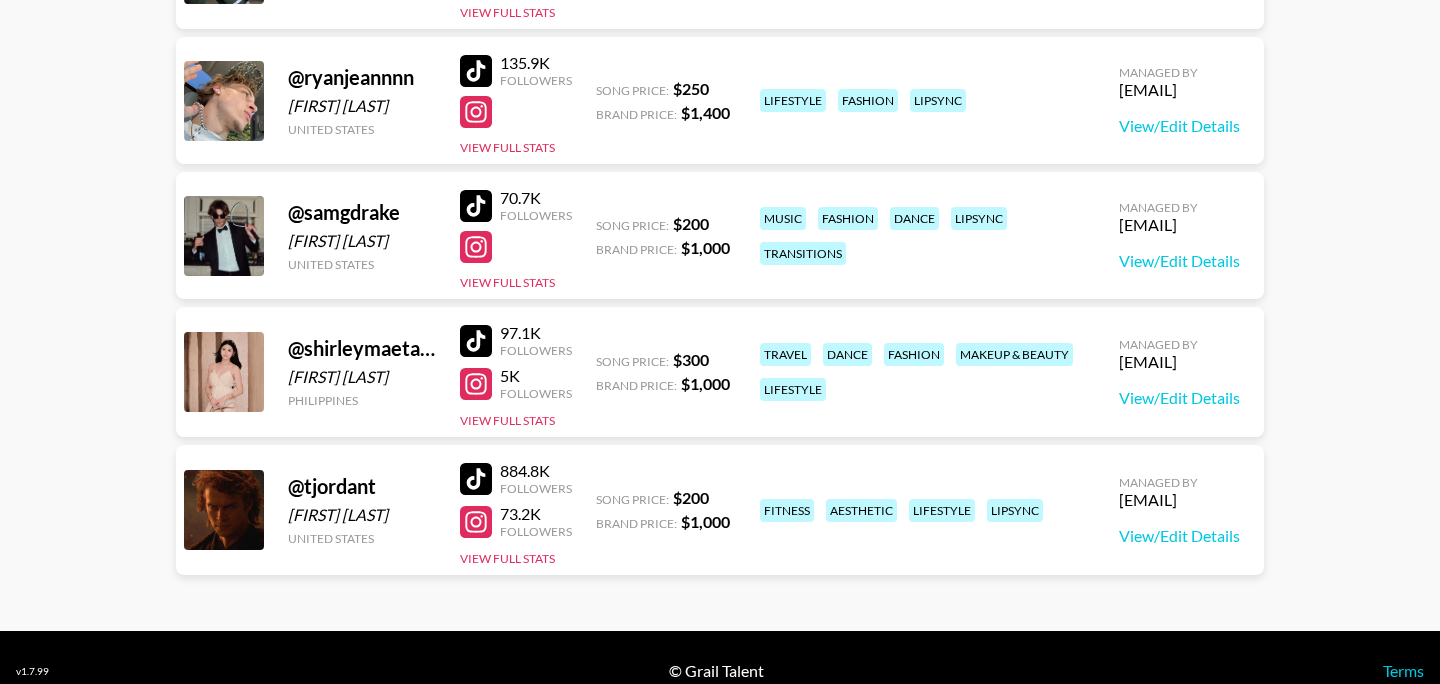 scroll, scrollTop: 1907, scrollLeft: 0, axis: vertical 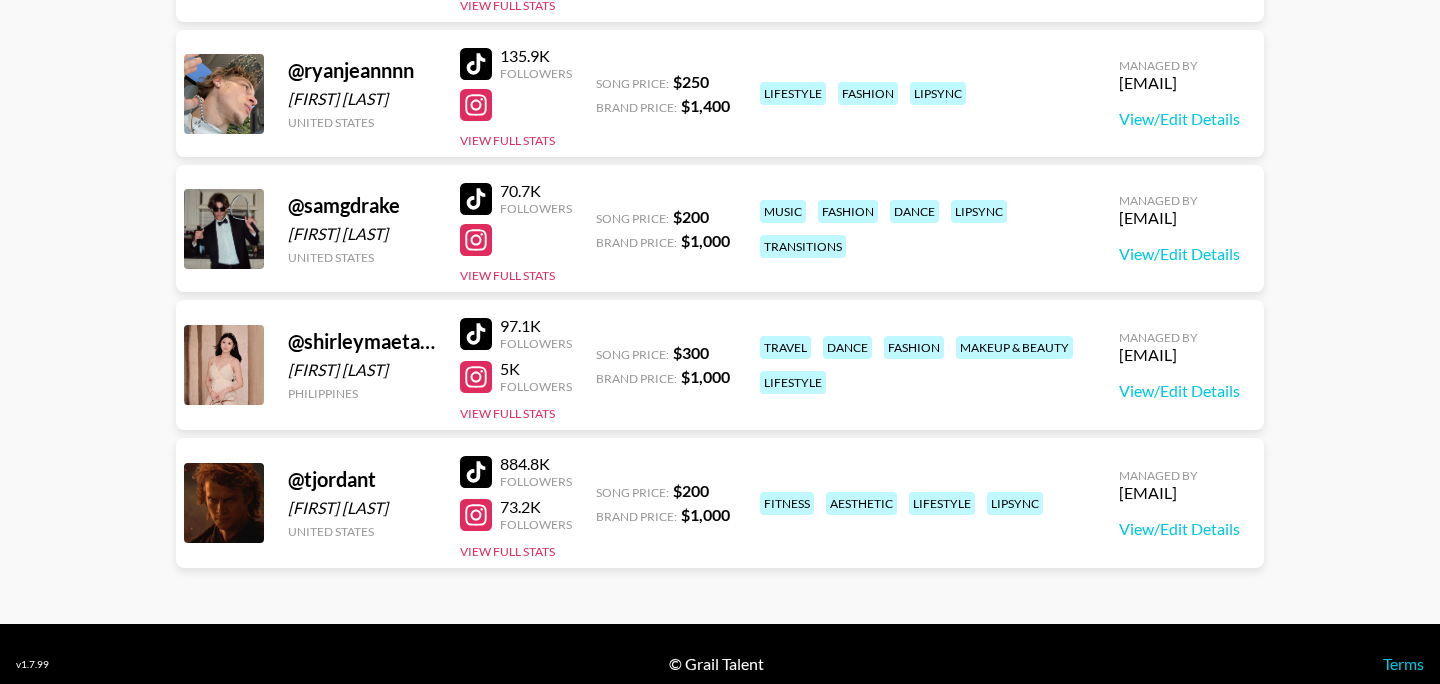 click at bounding box center [480, 515] 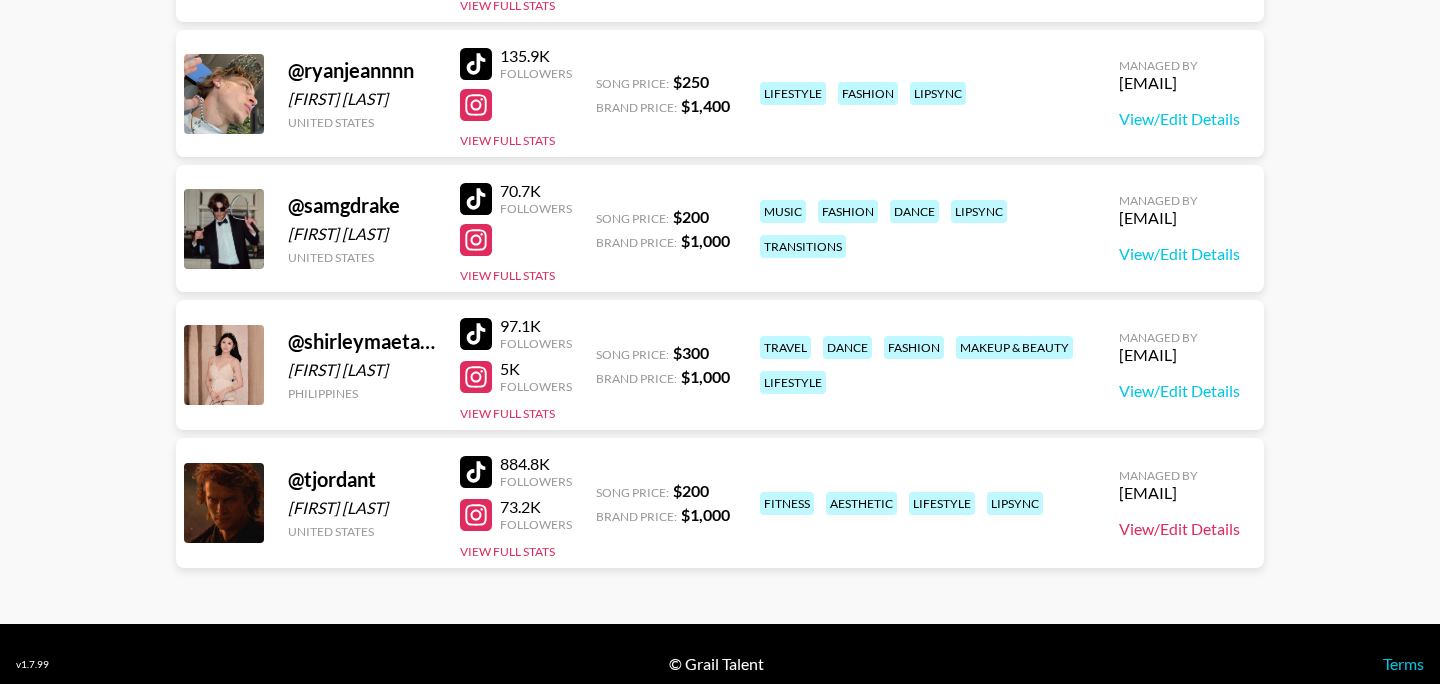 click on "View/Edit Details" at bounding box center [1179, 529] 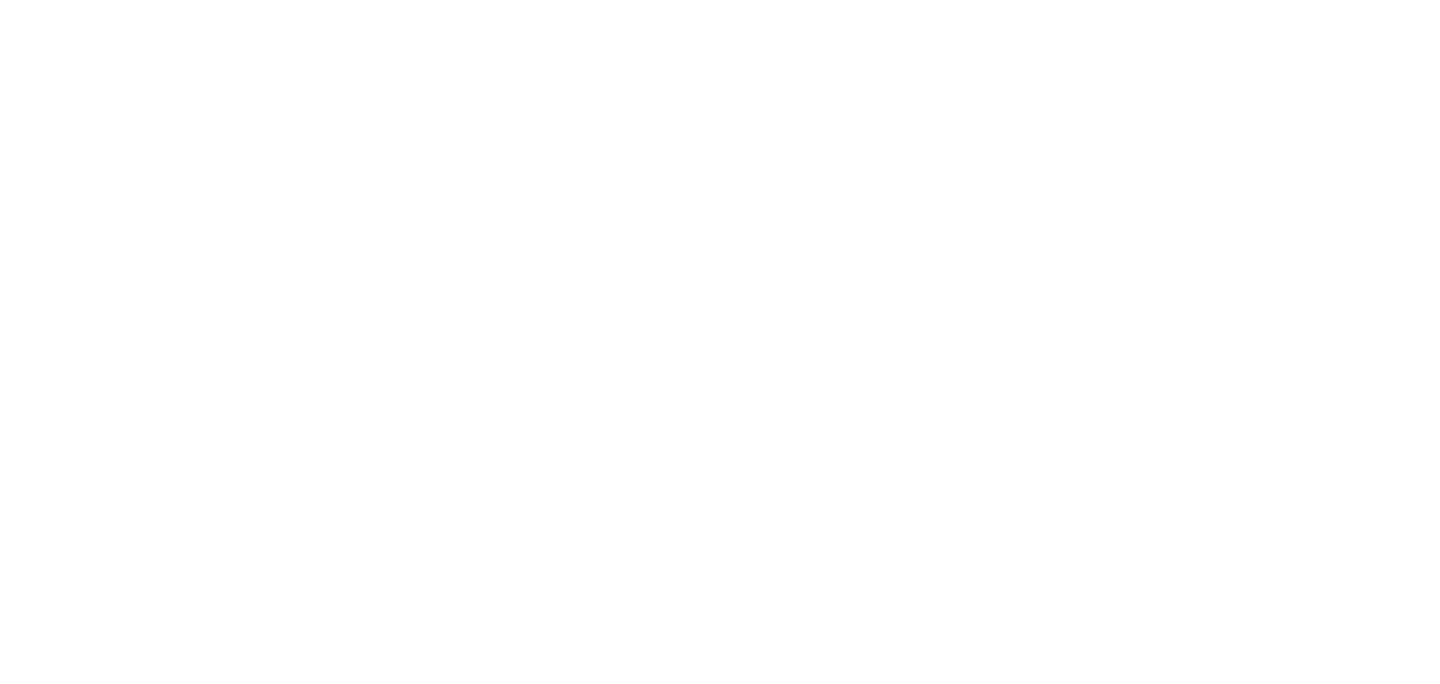 scroll, scrollTop: 0, scrollLeft: 0, axis: both 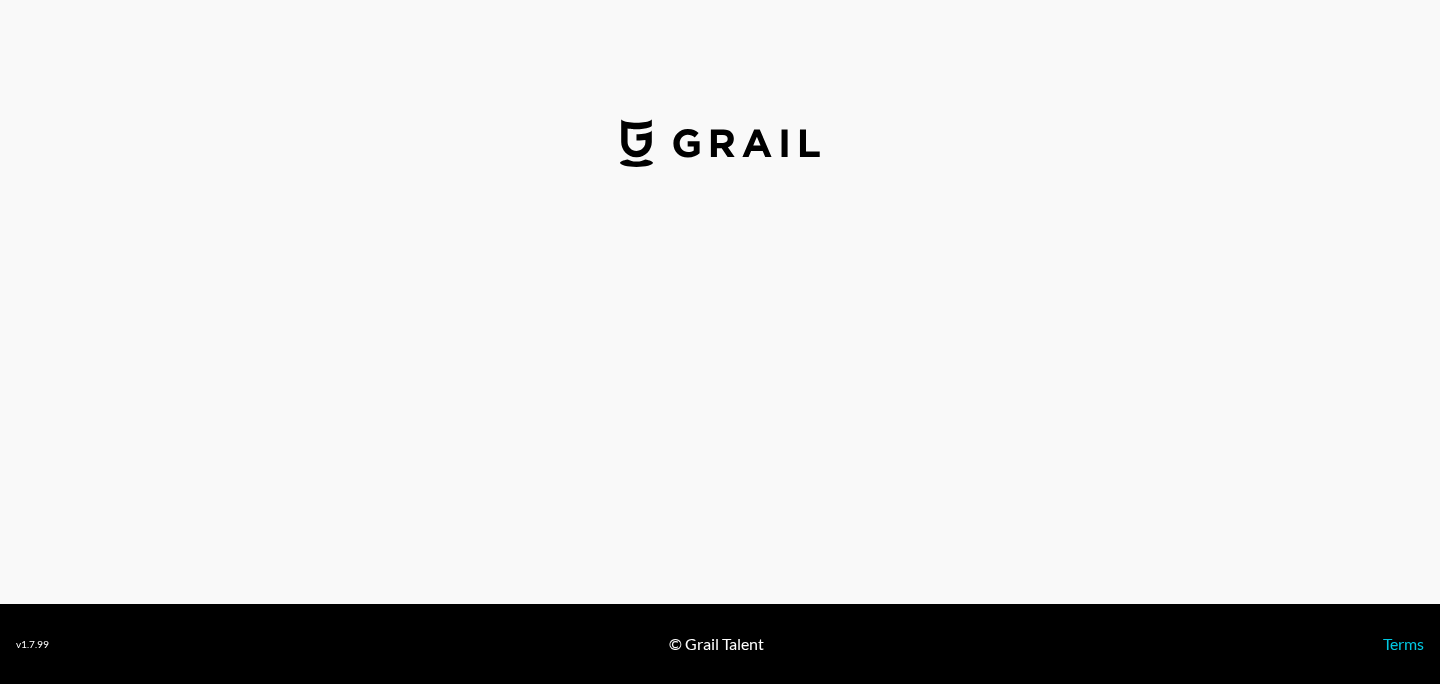 select on "USD" 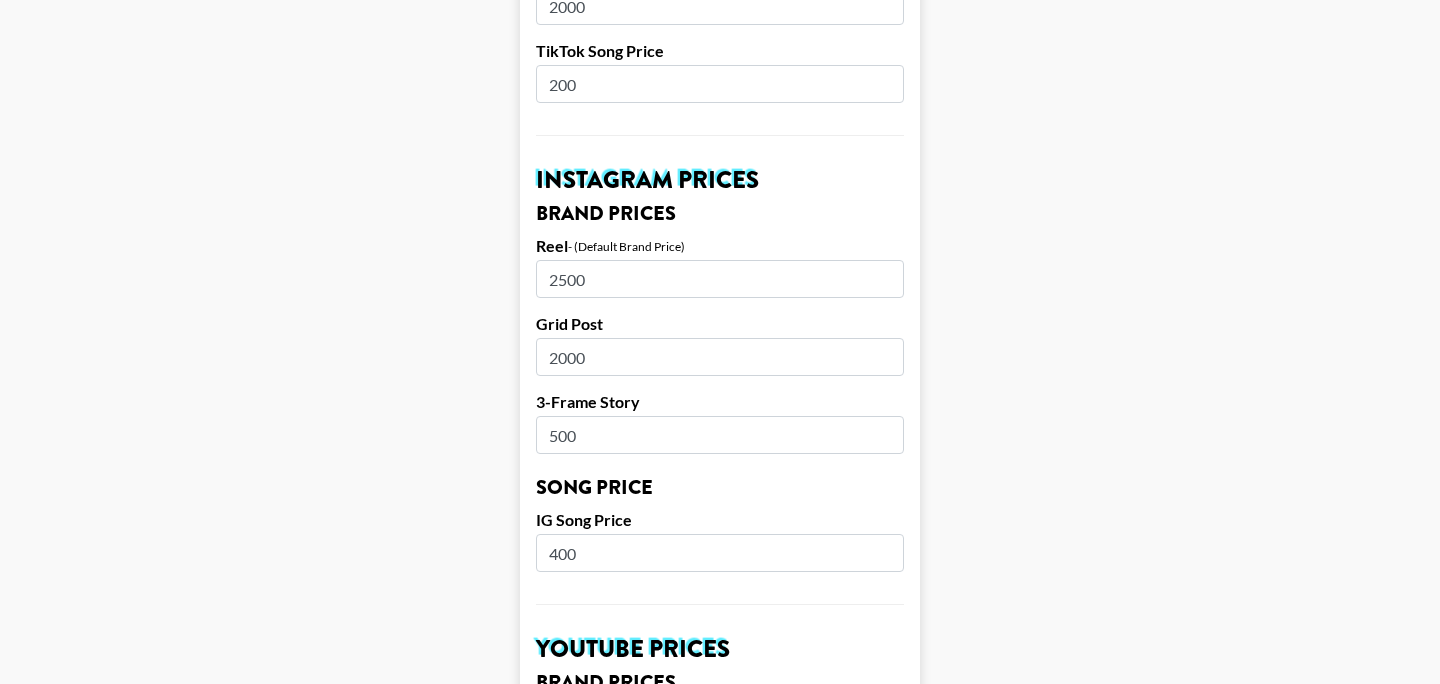 scroll, scrollTop: 821, scrollLeft: 0, axis: vertical 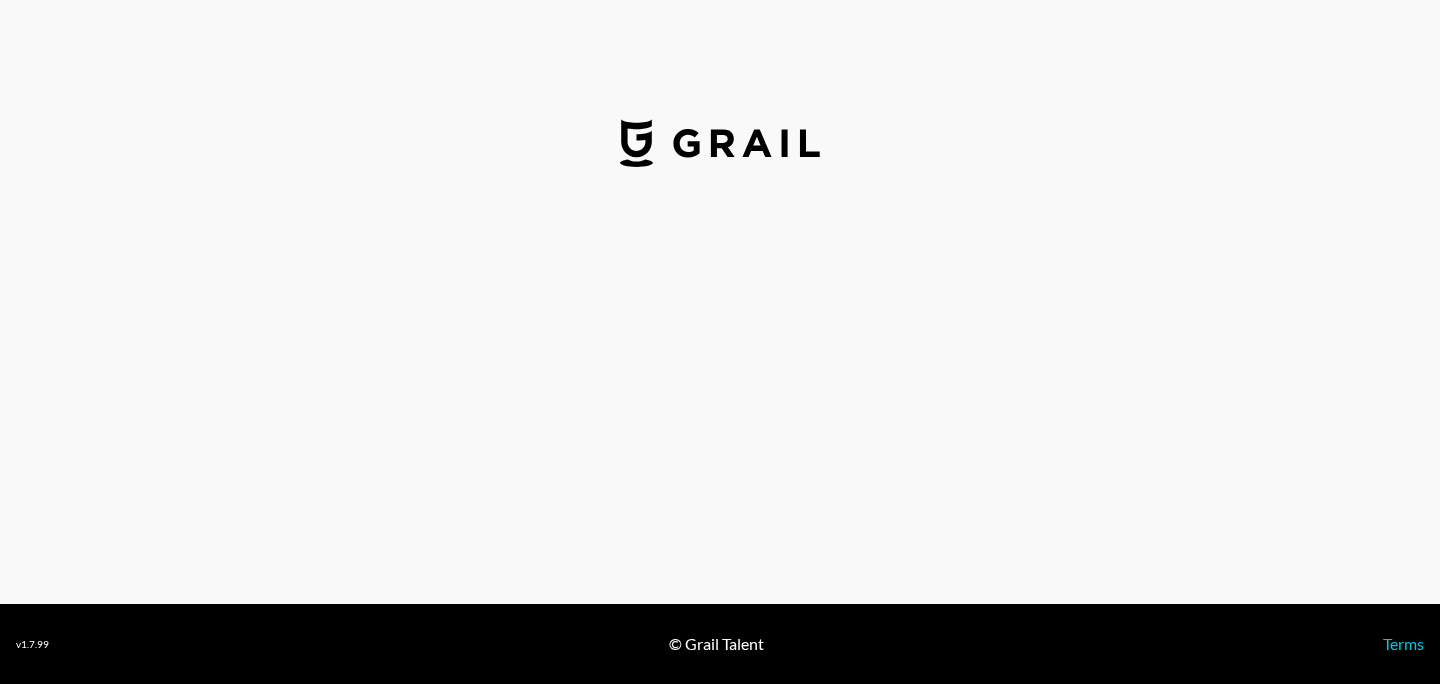 select on "USD" 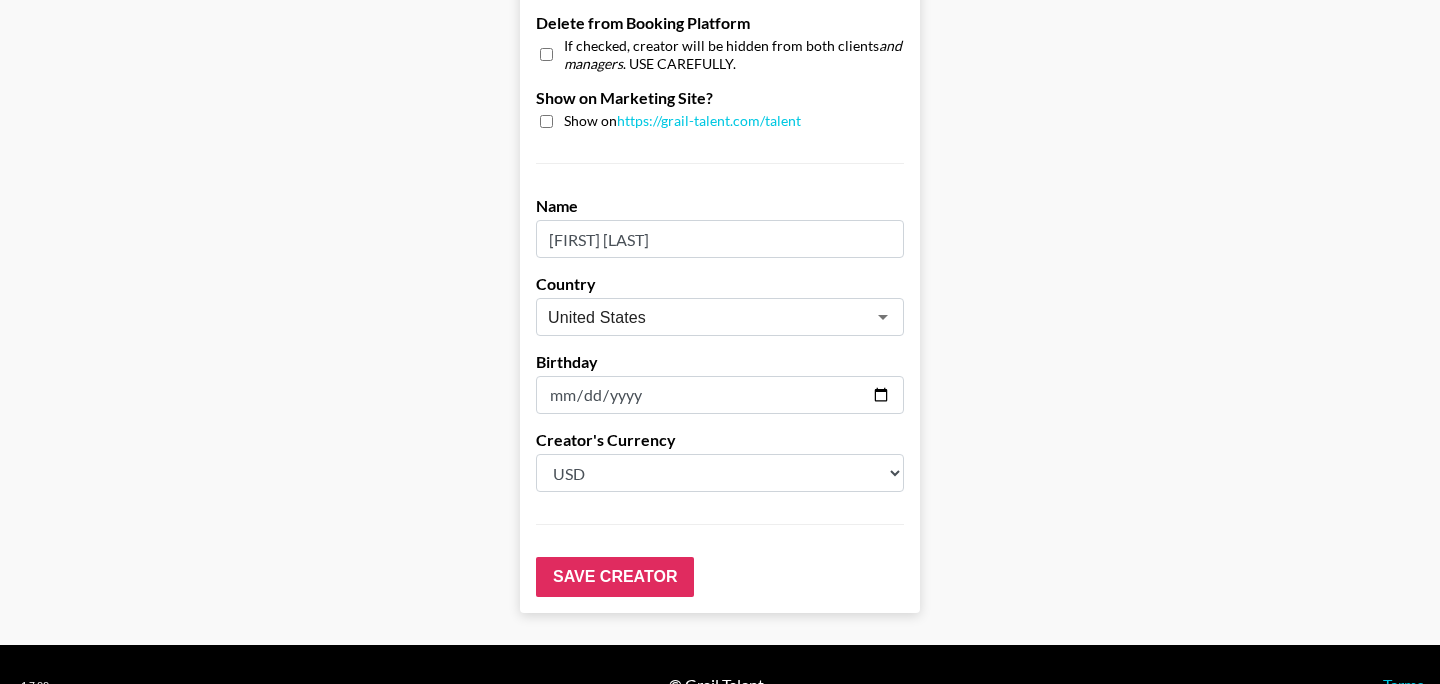 scroll, scrollTop: 1963, scrollLeft: 0, axis: vertical 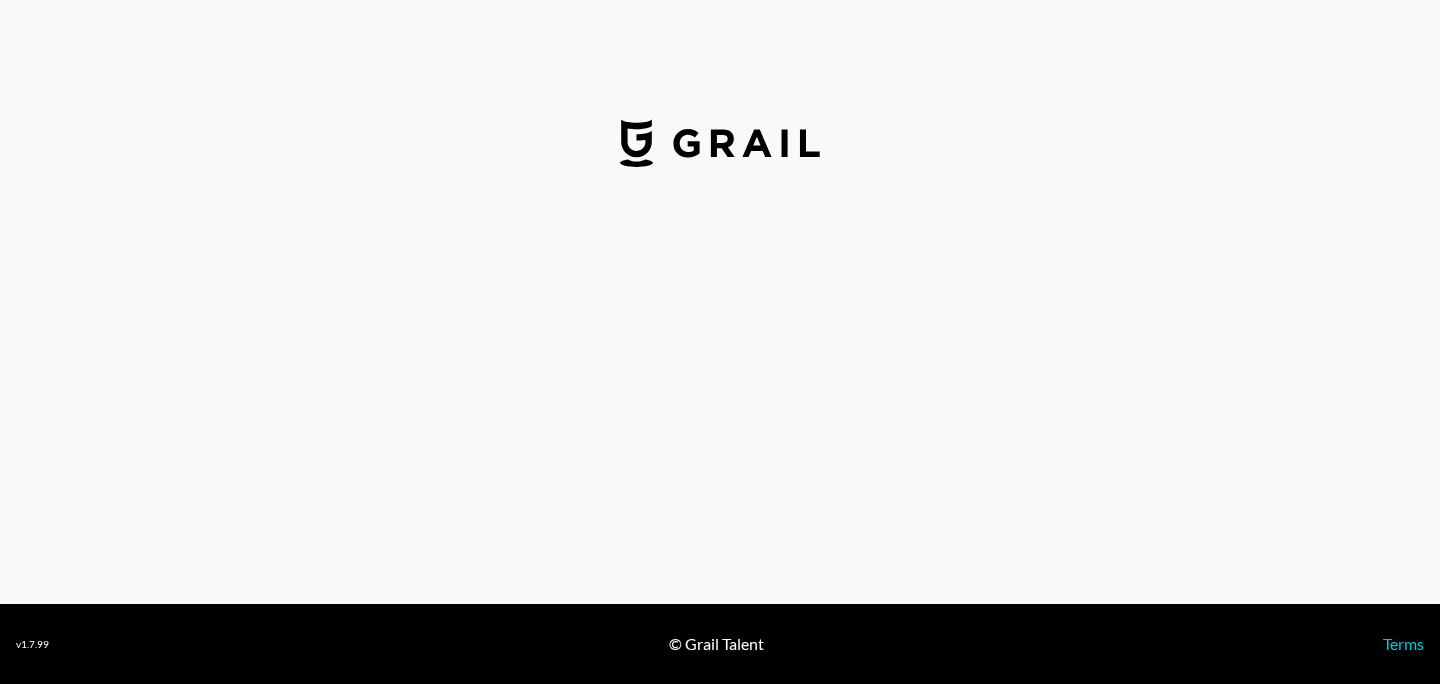 select on "USD" 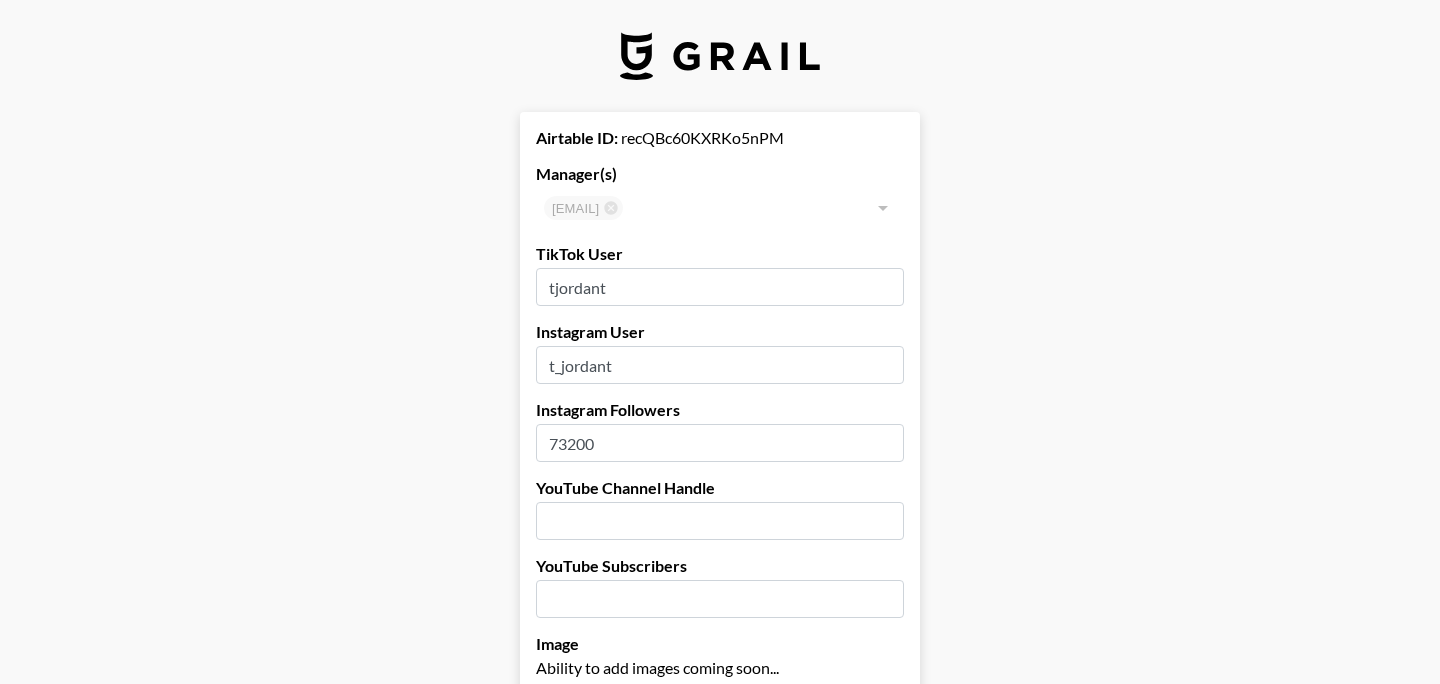 drag, startPoint x: 637, startPoint y: 289, endPoint x: 533, endPoint y: 289, distance: 104 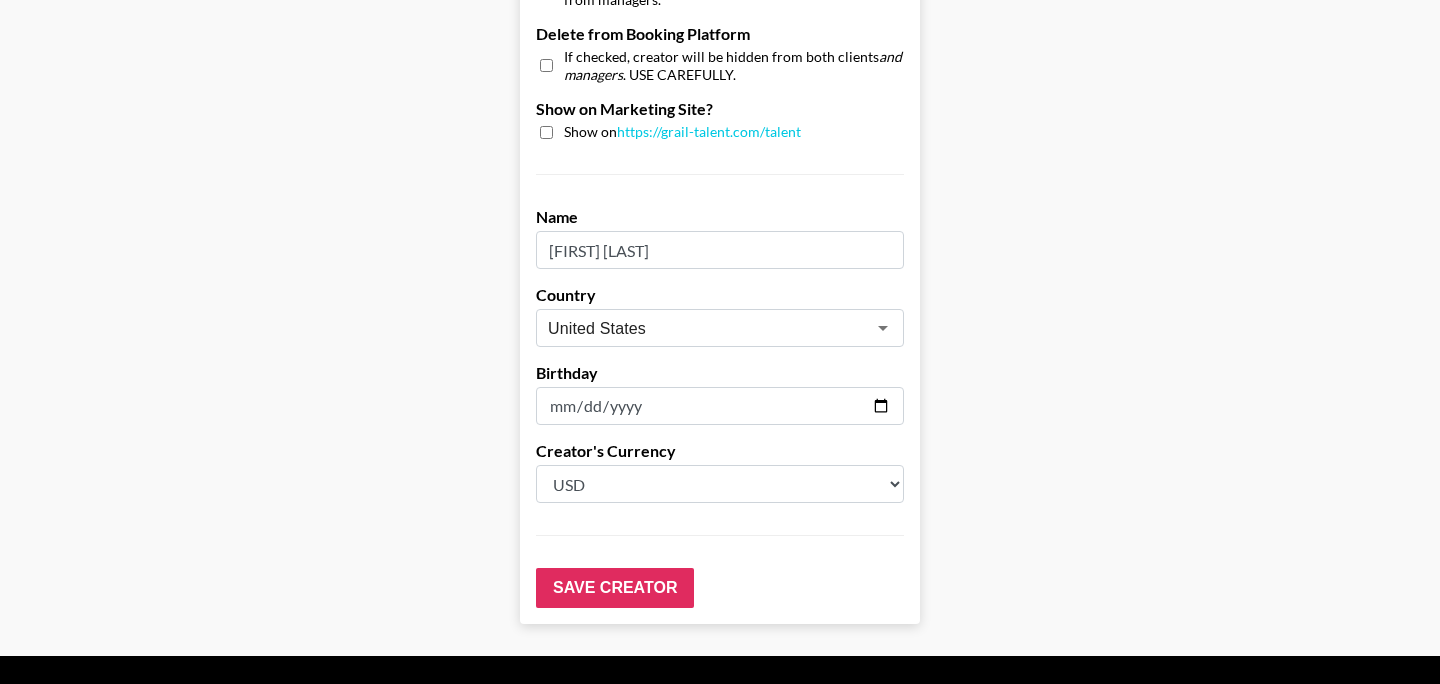 scroll, scrollTop: 1976, scrollLeft: 0, axis: vertical 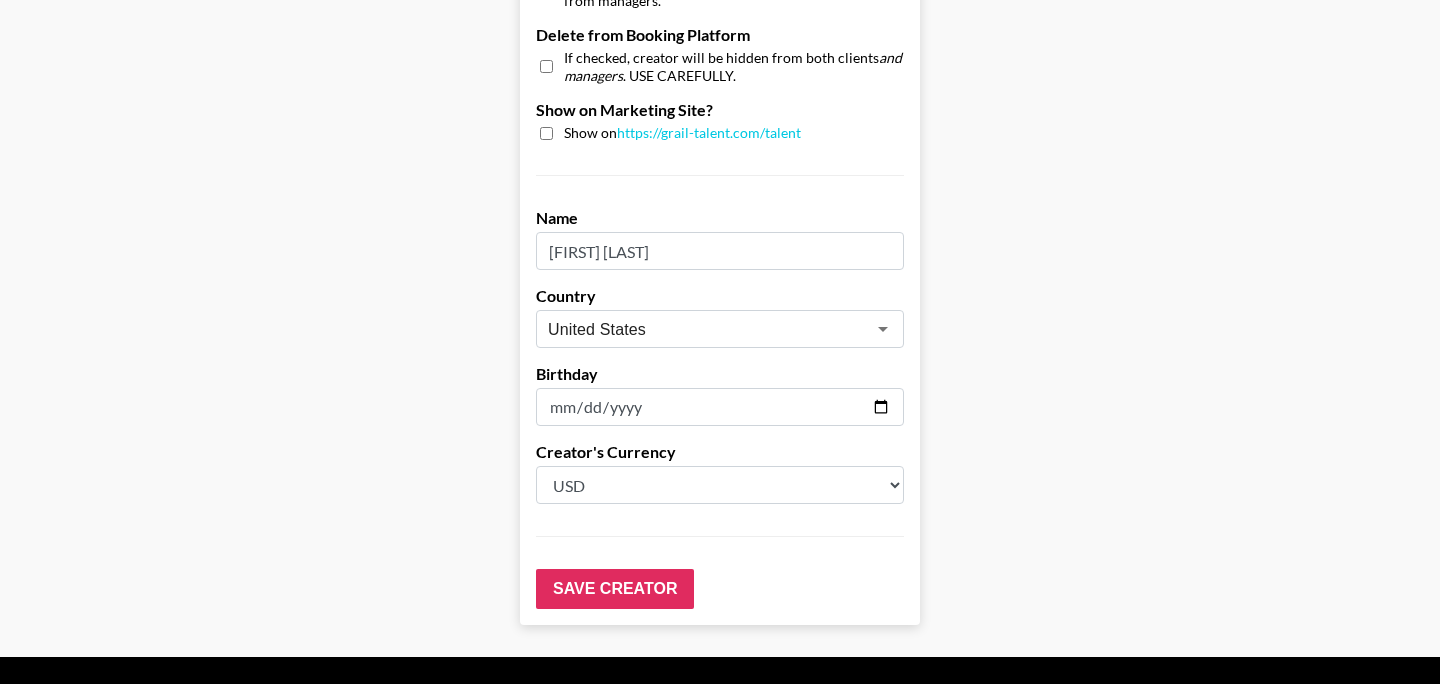 click at bounding box center (720, 407) 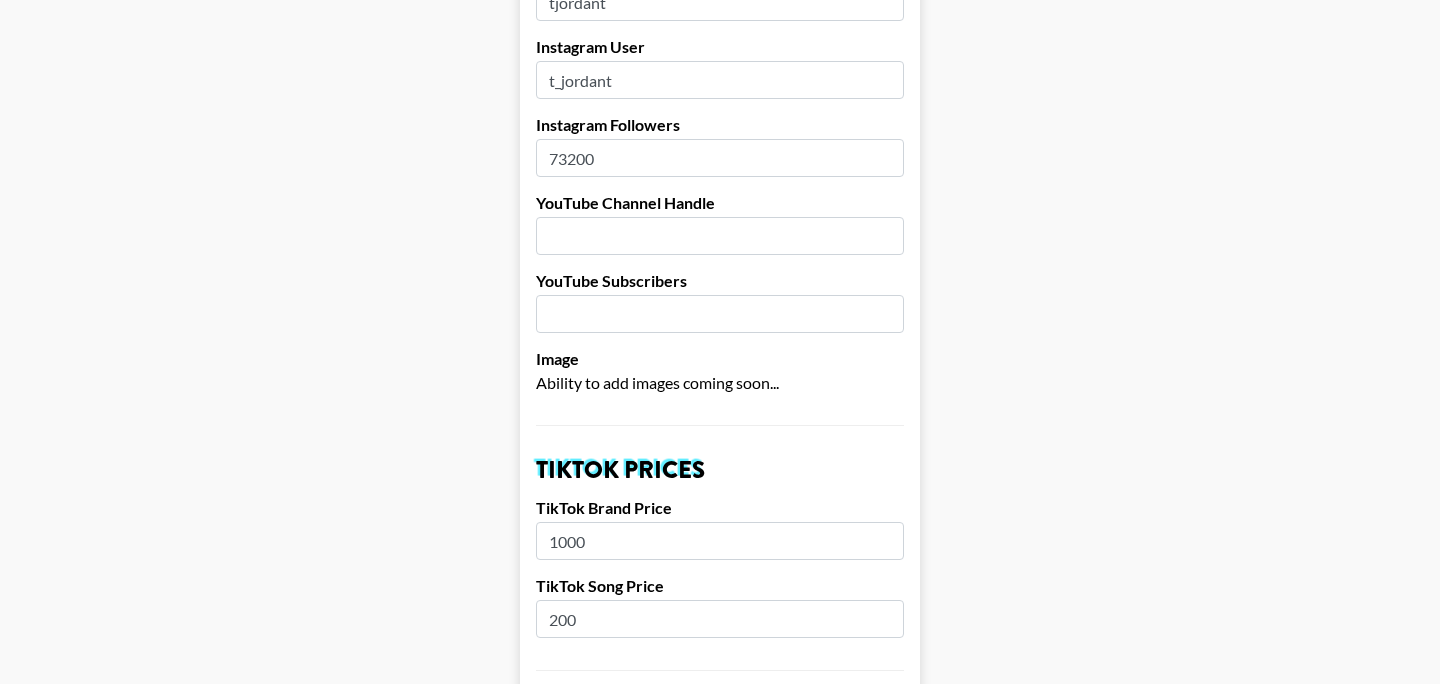 scroll, scrollTop: 0, scrollLeft: 0, axis: both 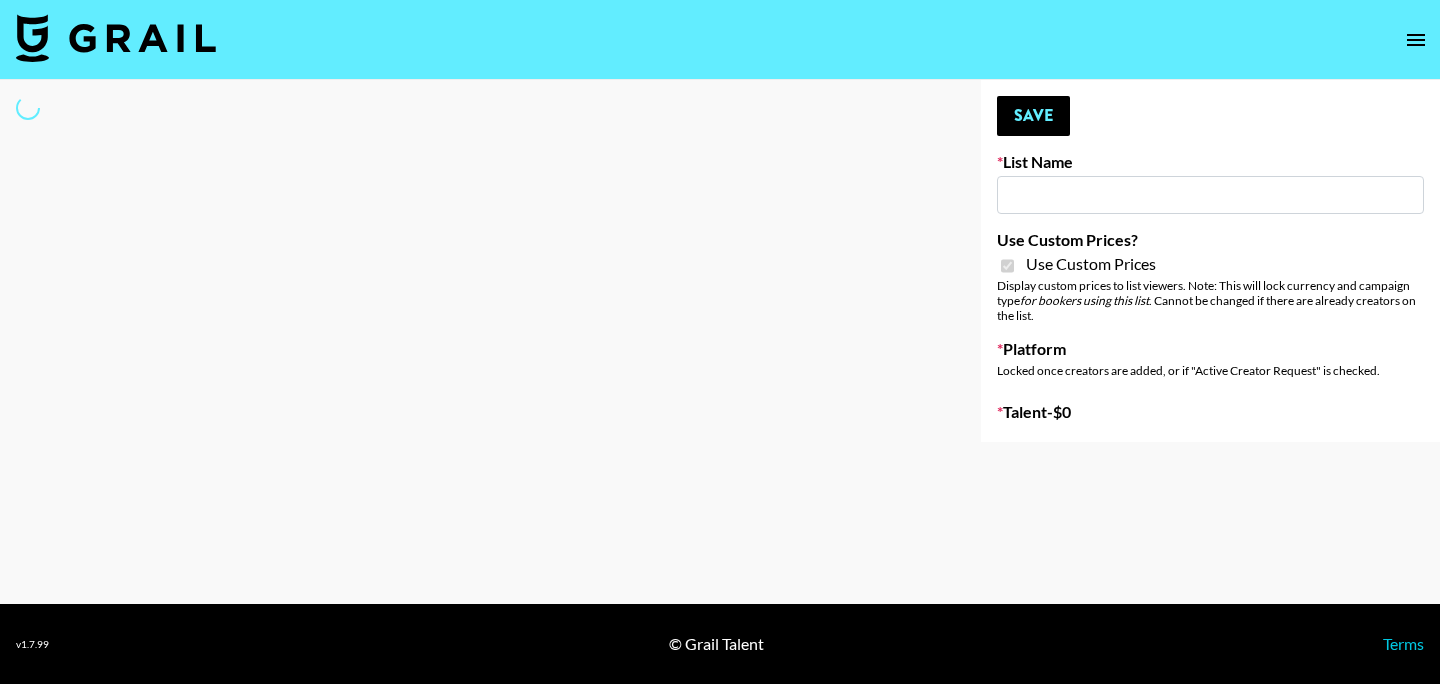 type on "Sports  - OKCOOL" 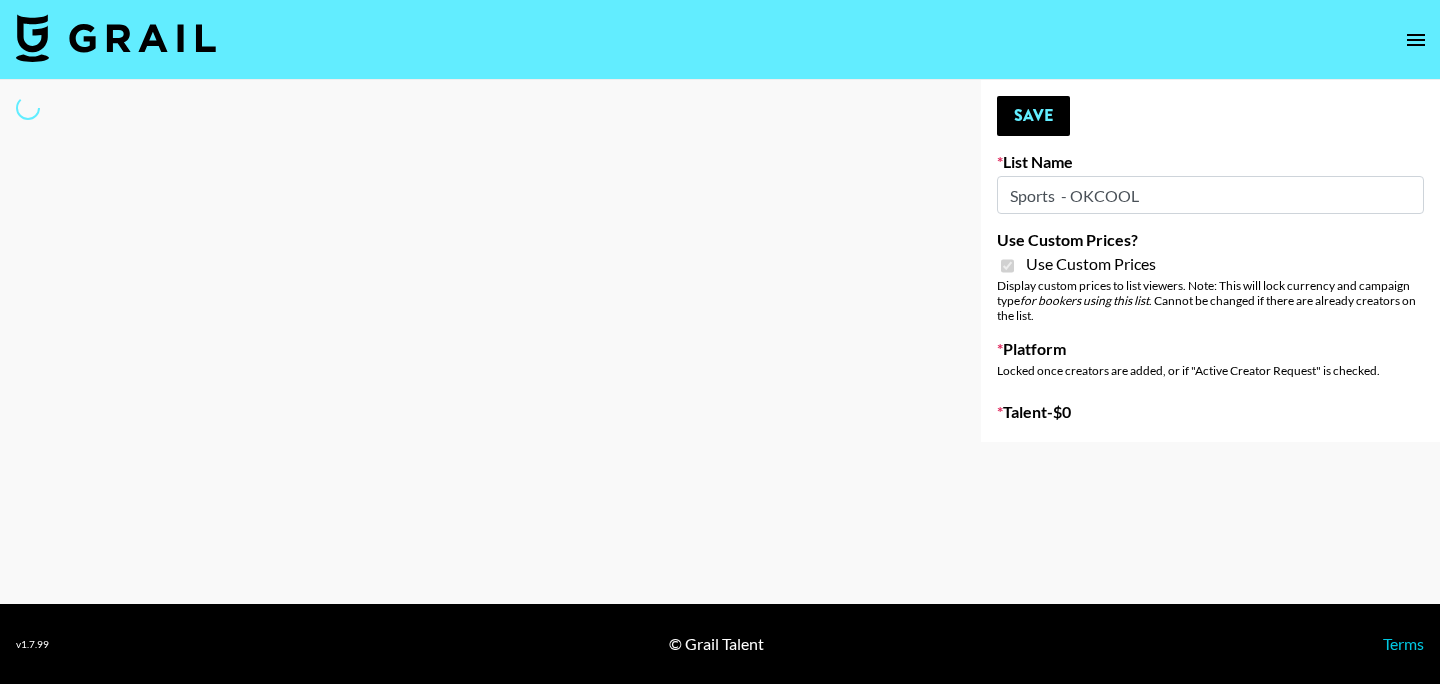 select on "Brand" 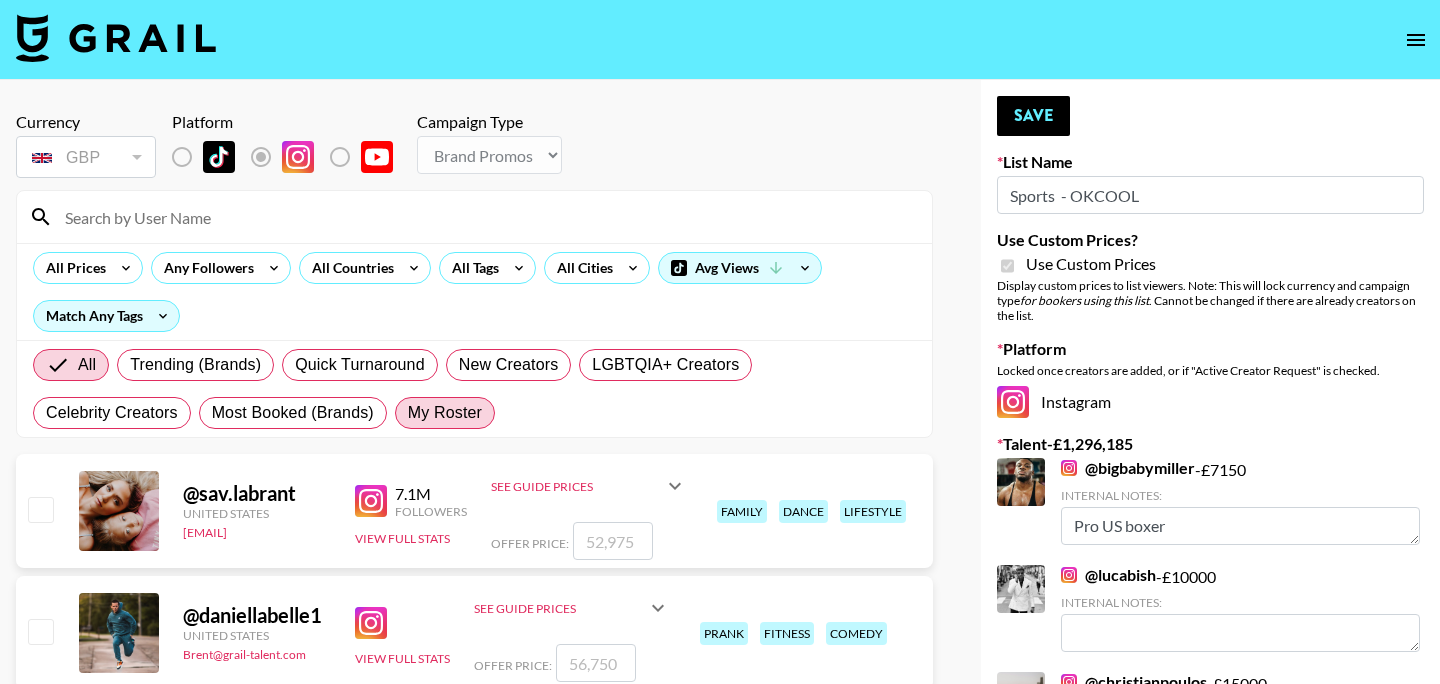 click on "My Roster" at bounding box center (445, 413) 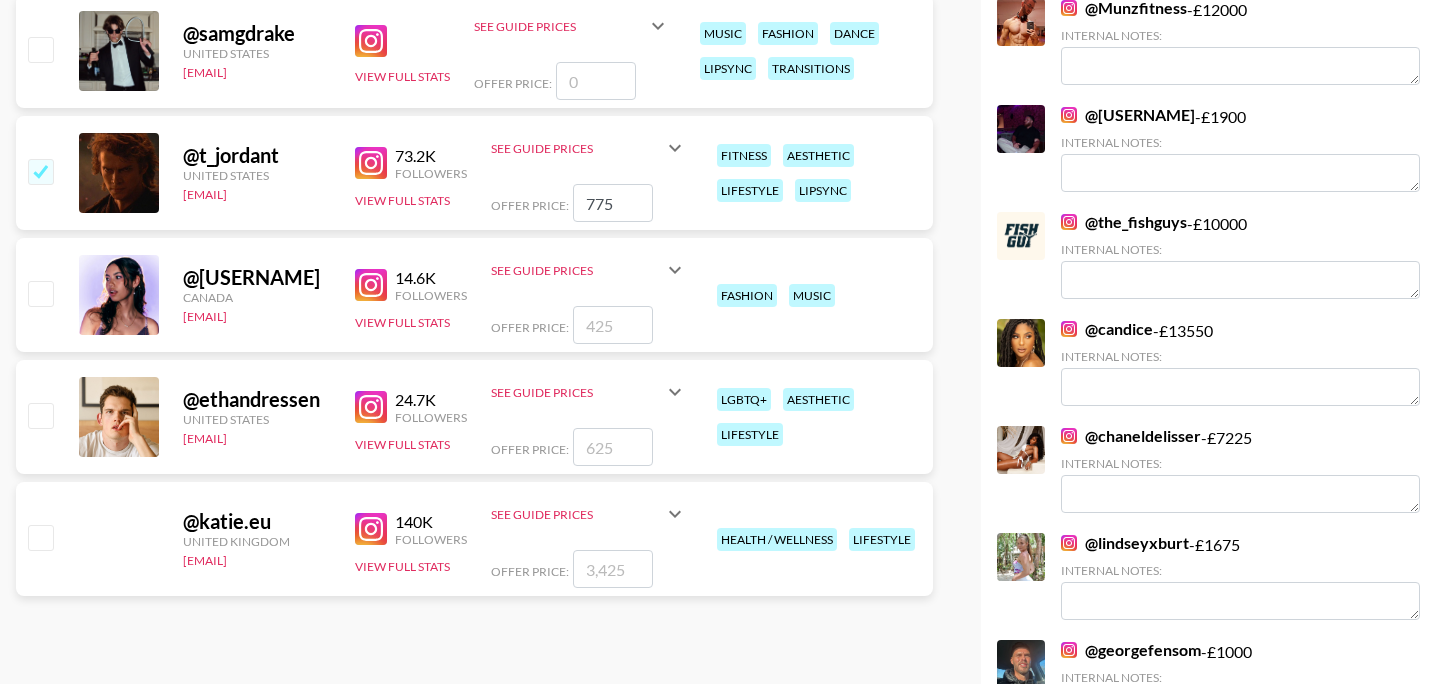 scroll, scrollTop: 1865, scrollLeft: 0, axis: vertical 